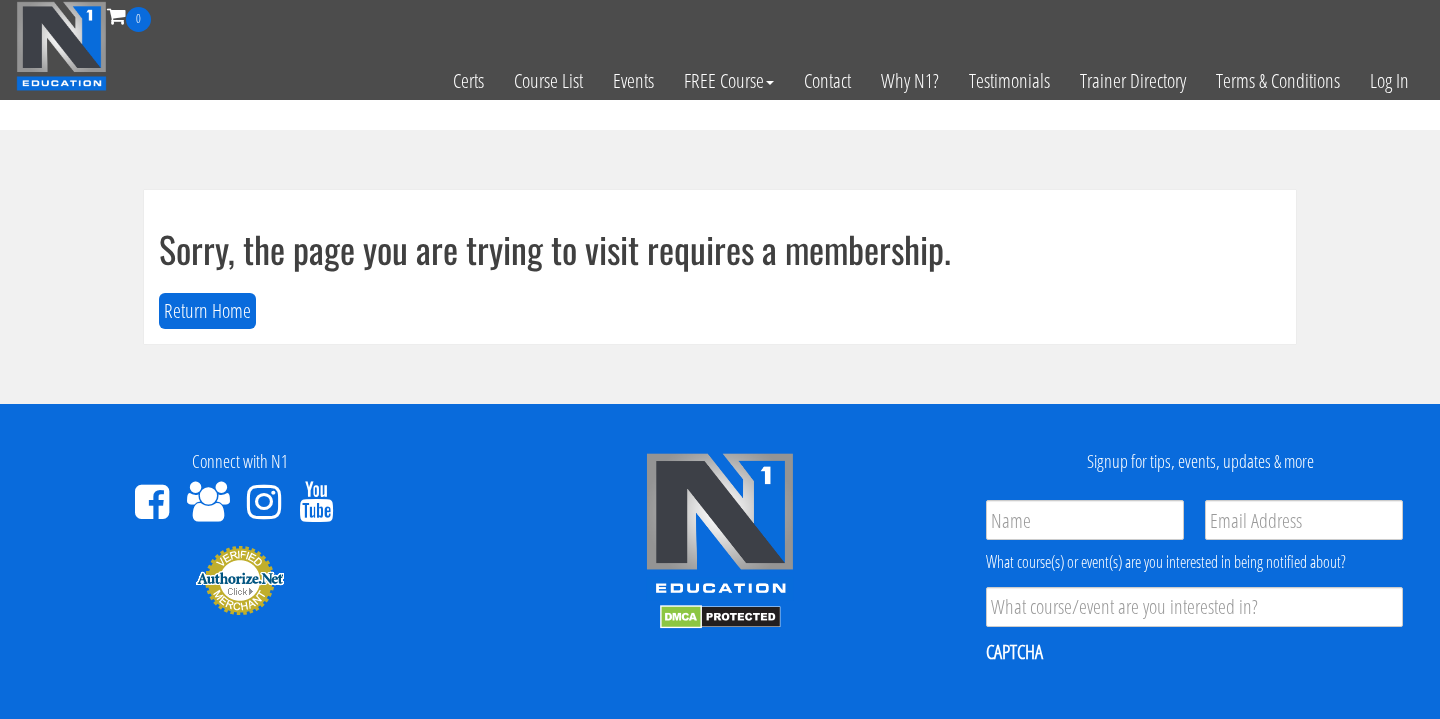 scroll, scrollTop: 0, scrollLeft: 0, axis: both 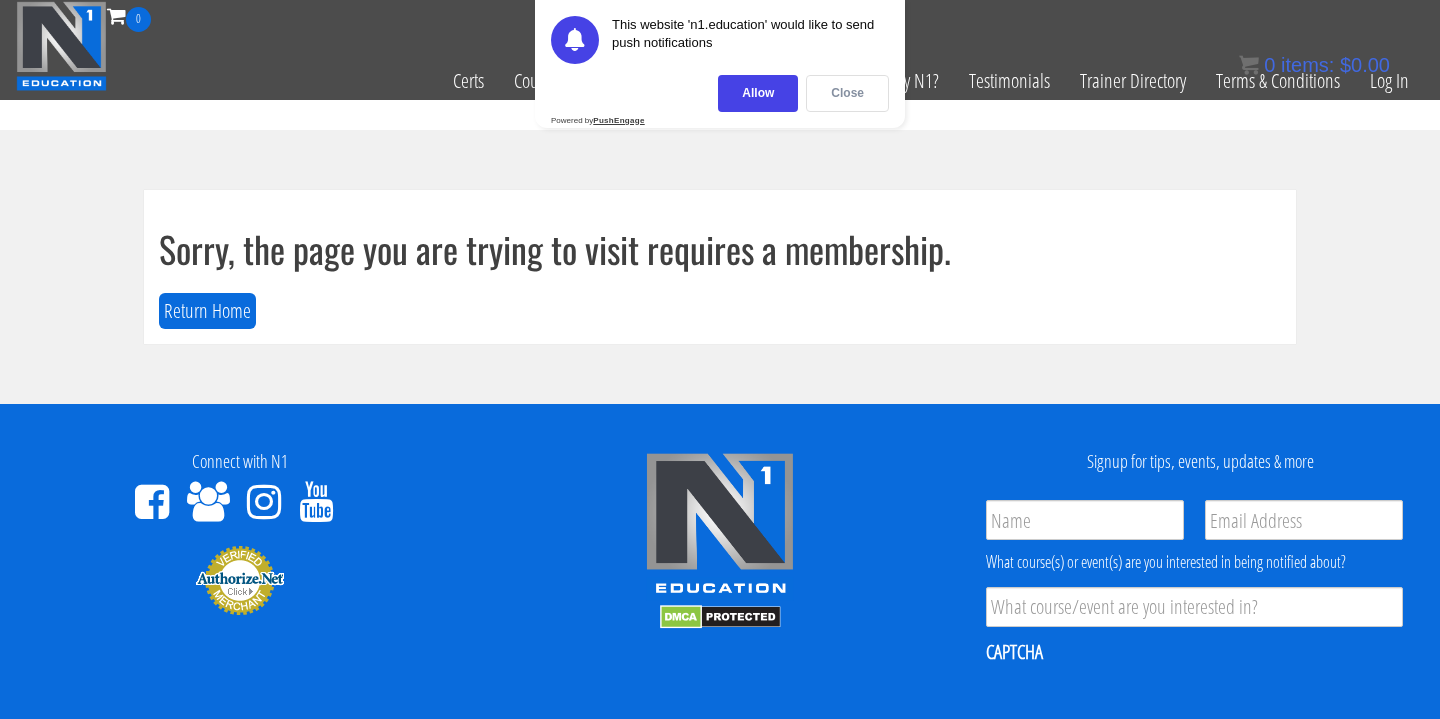 click on "Close" at bounding box center (847, 93) 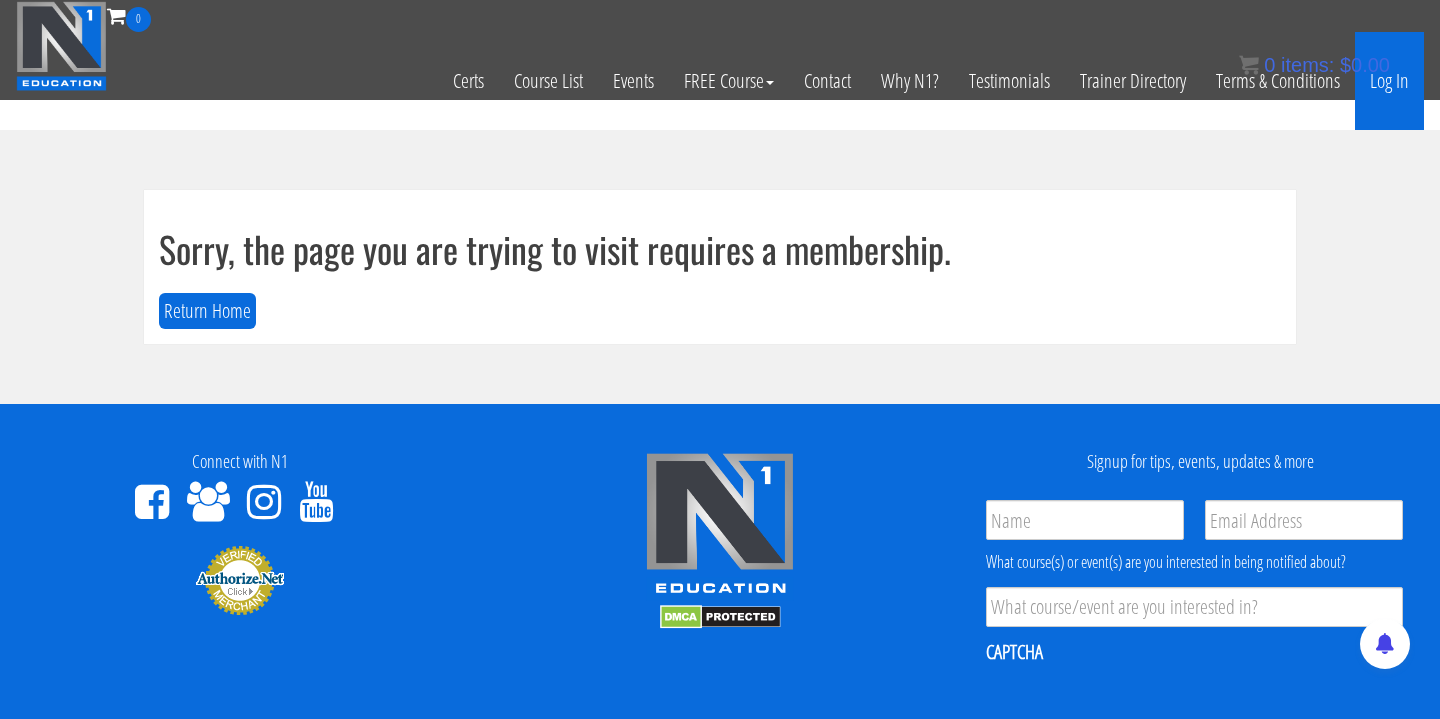 click on "Log In" at bounding box center [1389, 81] 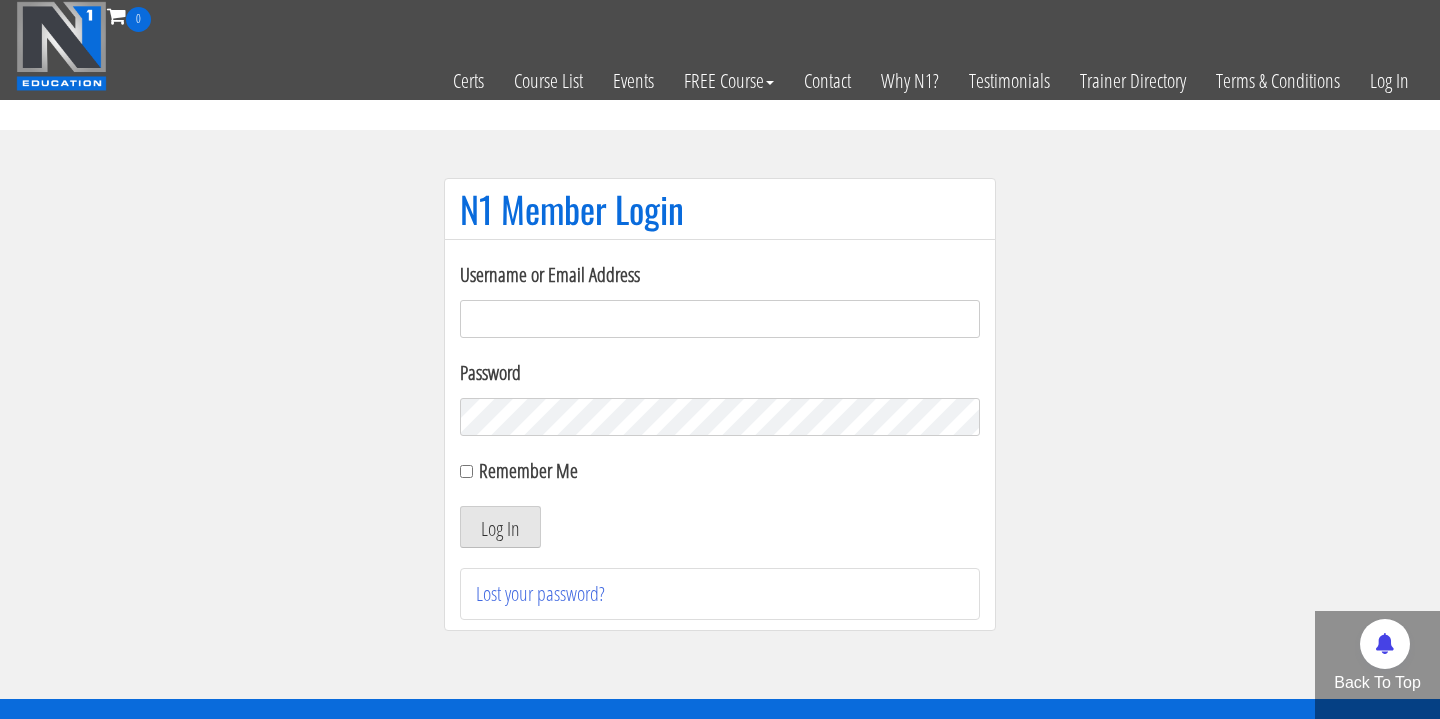 scroll, scrollTop: 0, scrollLeft: 0, axis: both 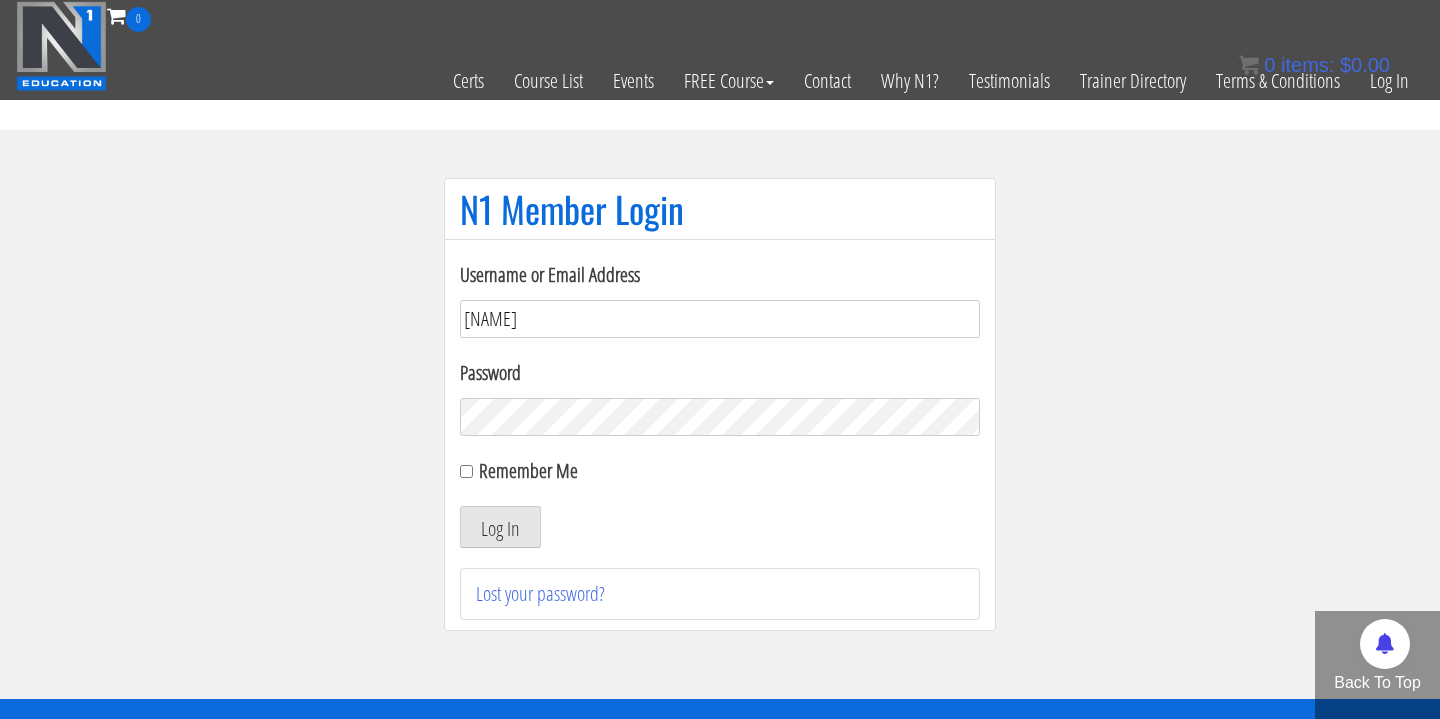 type on "joshua.sahertian@gmail.com" 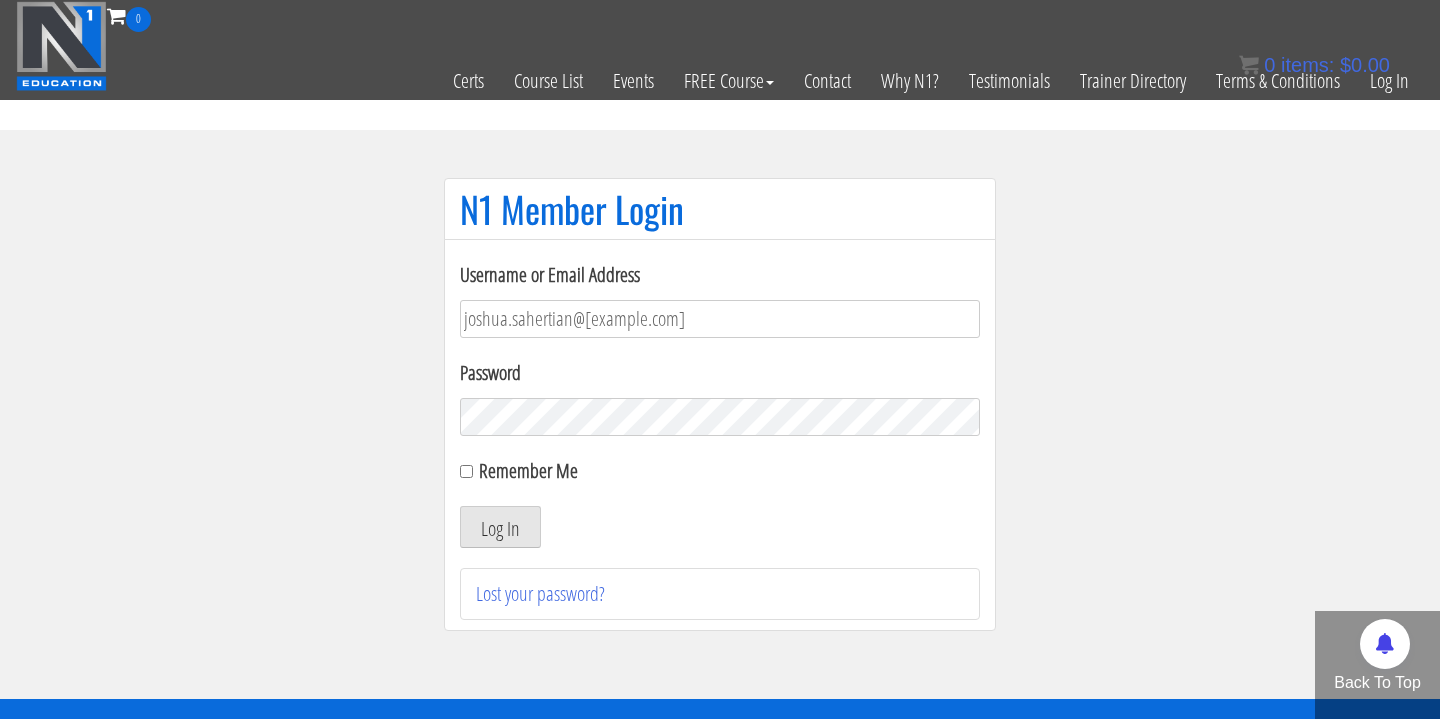 click on "Log In" at bounding box center (500, 527) 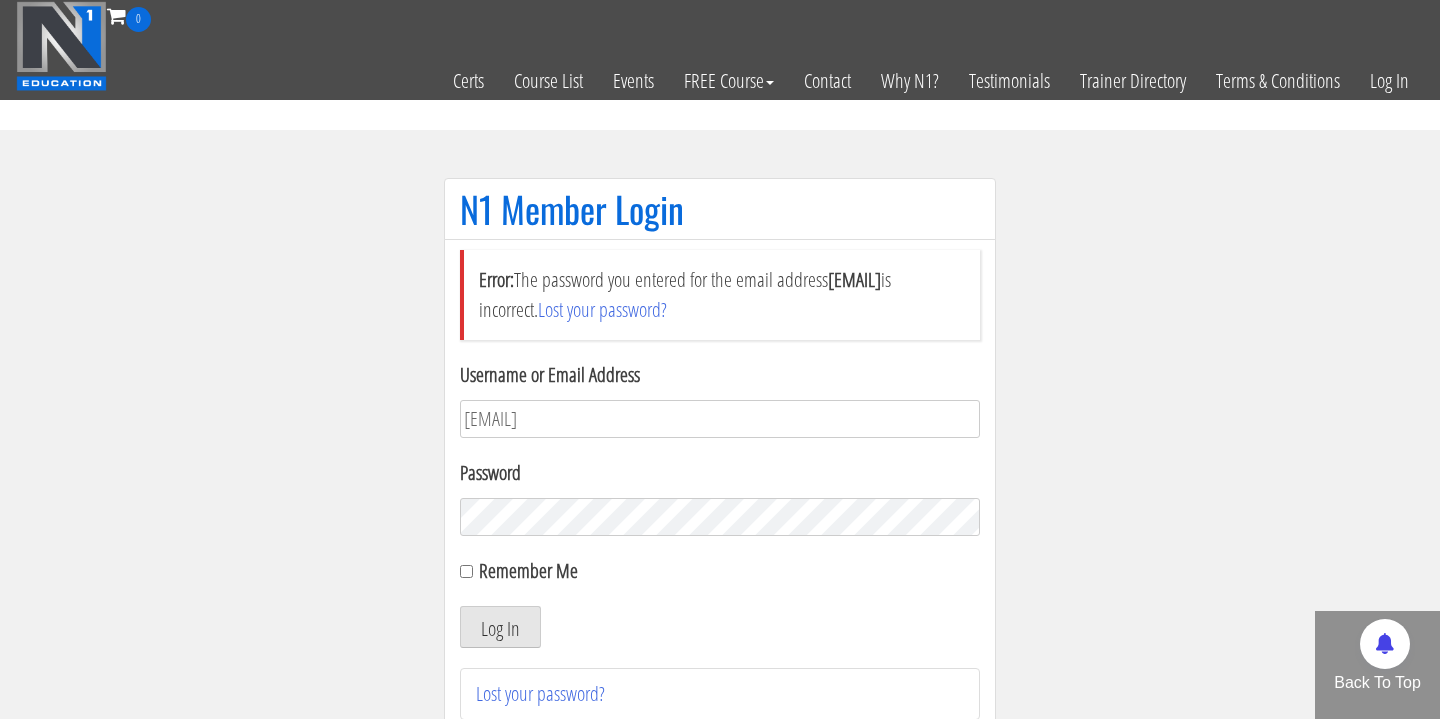 scroll, scrollTop: 0, scrollLeft: 0, axis: both 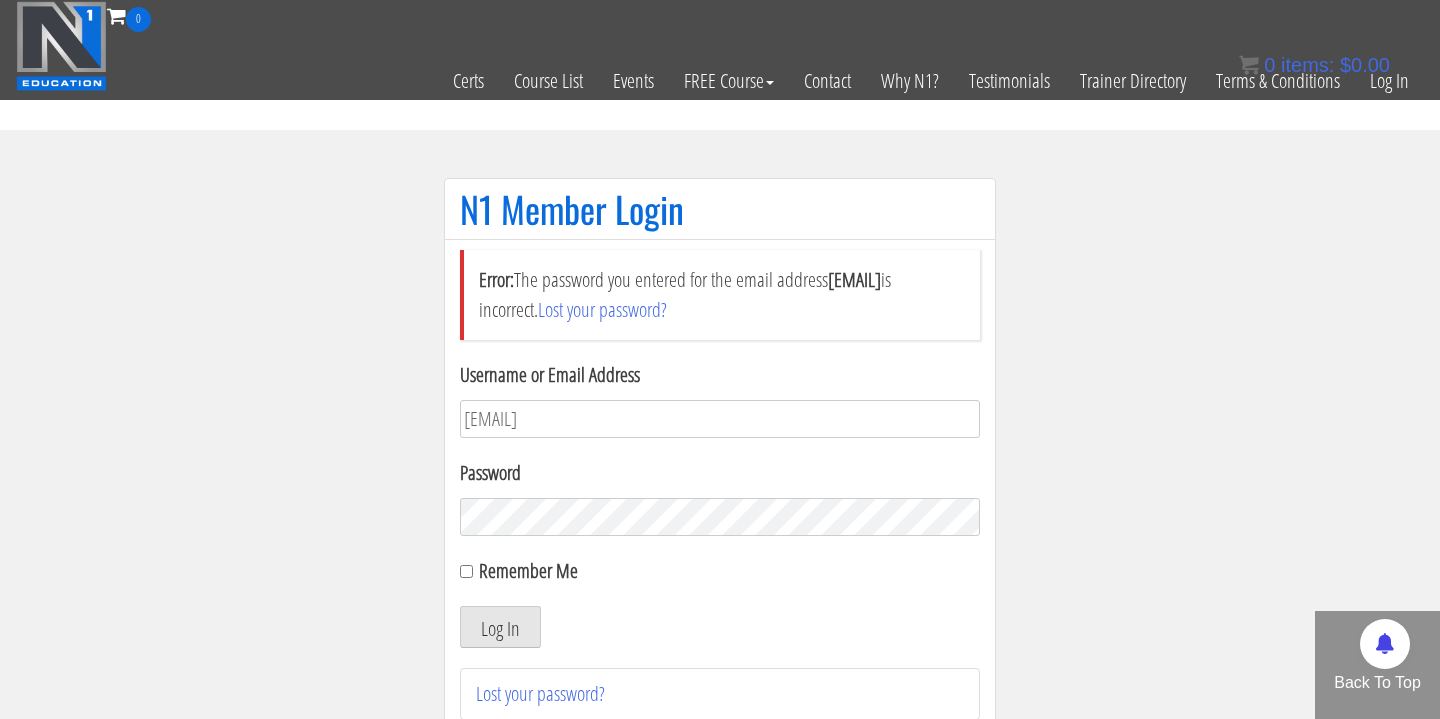 click on "Log In" at bounding box center [500, 627] 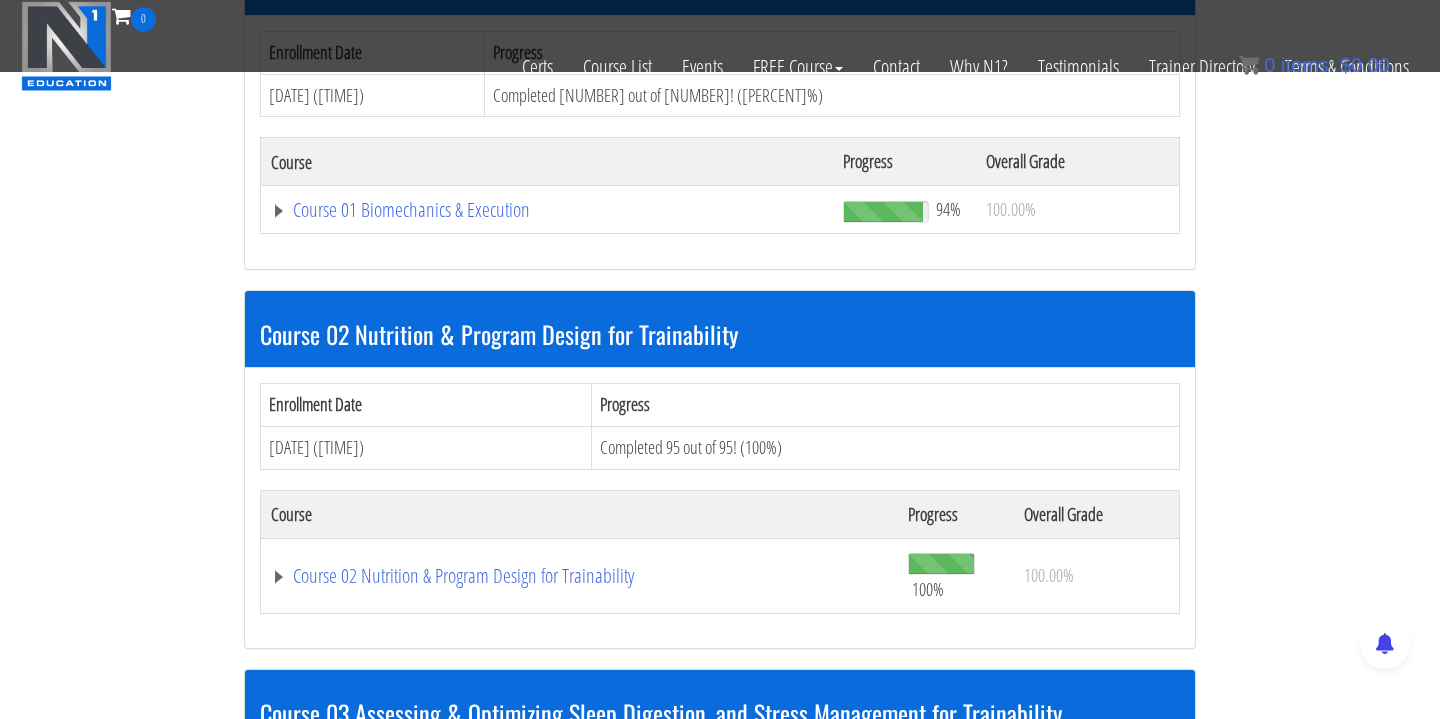 scroll, scrollTop: 356, scrollLeft: 0, axis: vertical 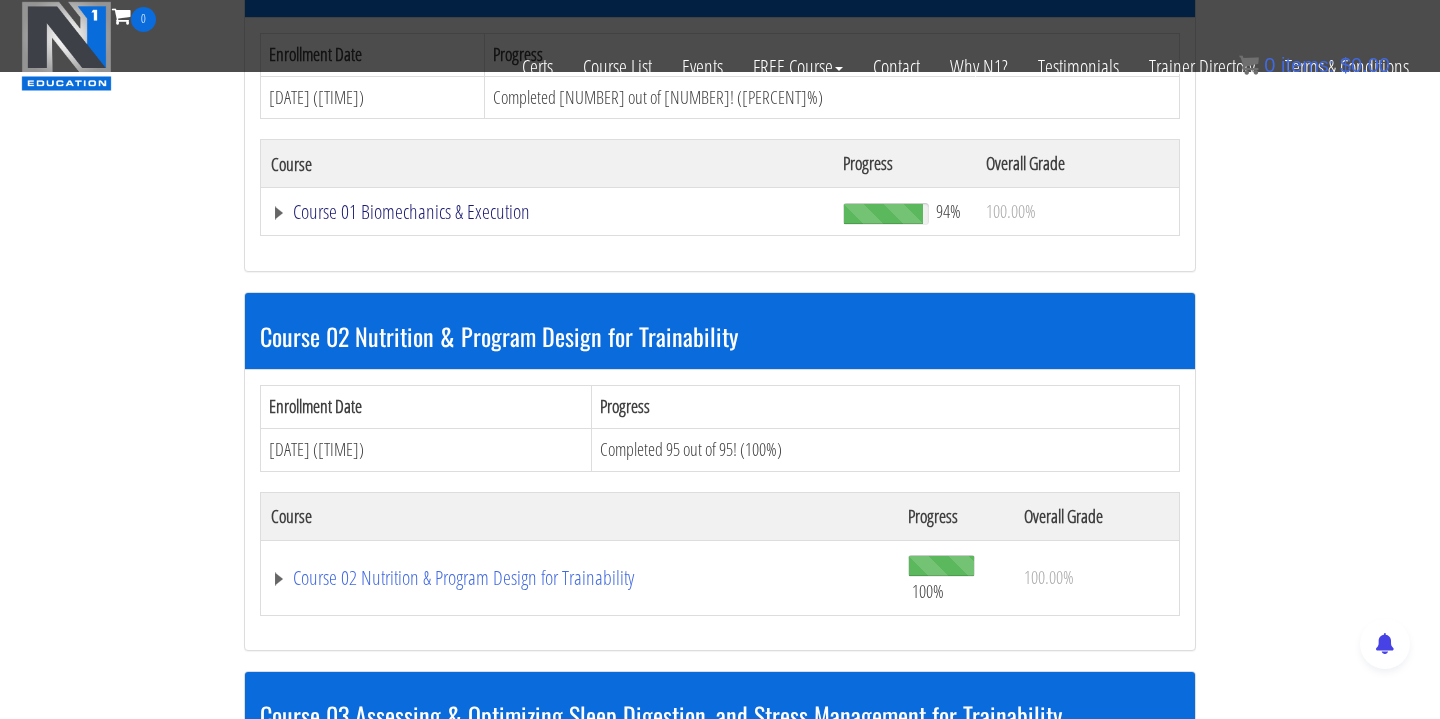 click on "Course 01 Biomechanics & Execution" at bounding box center (547, 212) 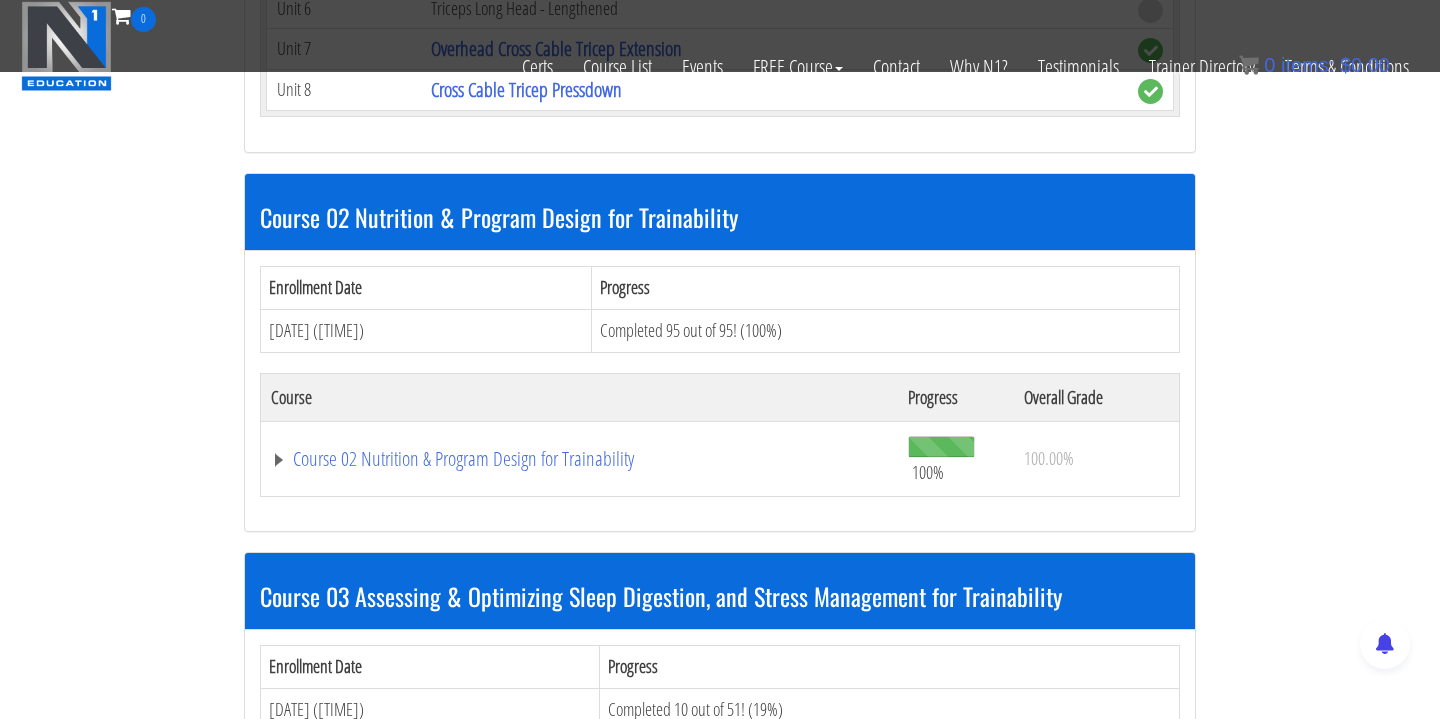 scroll, scrollTop: 6435, scrollLeft: 0, axis: vertical 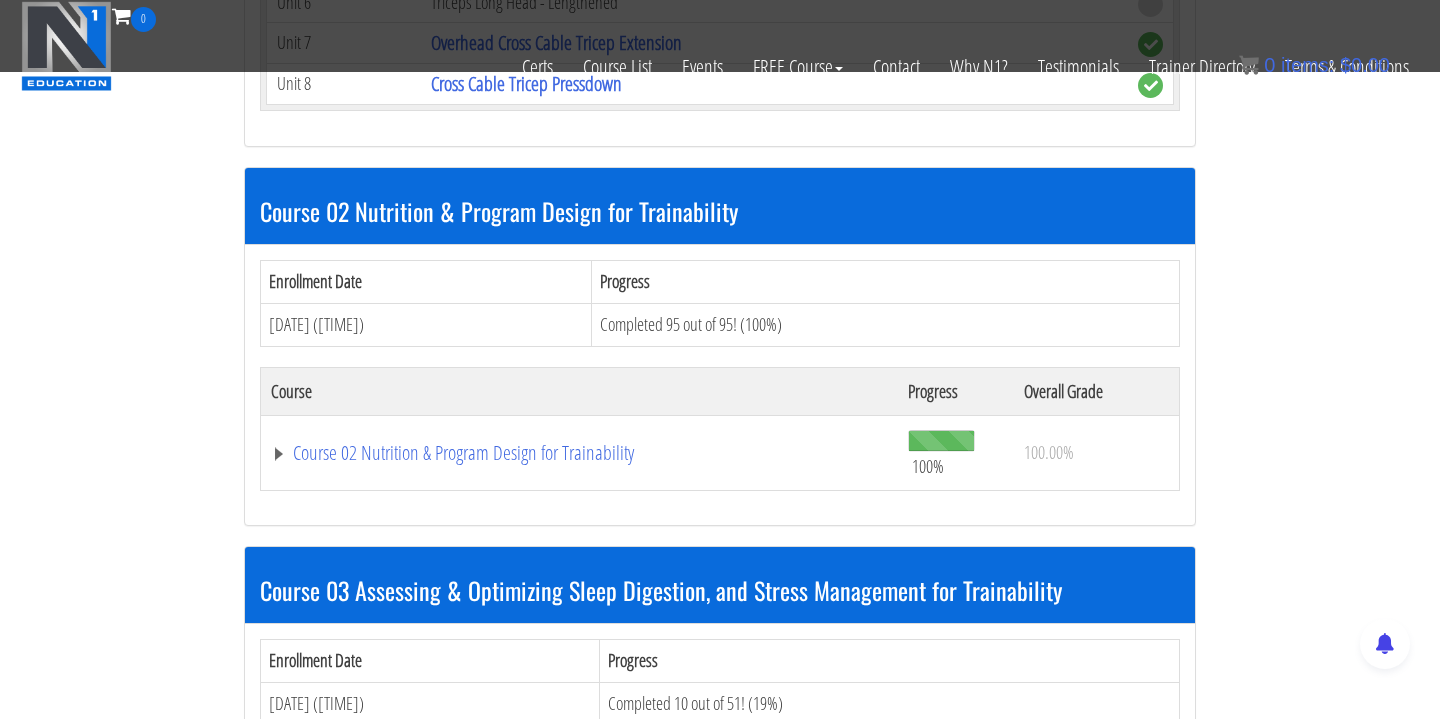 click on "Course 02 Nutrition & Program Design for Trainability" at bounding box center (547, -5867) 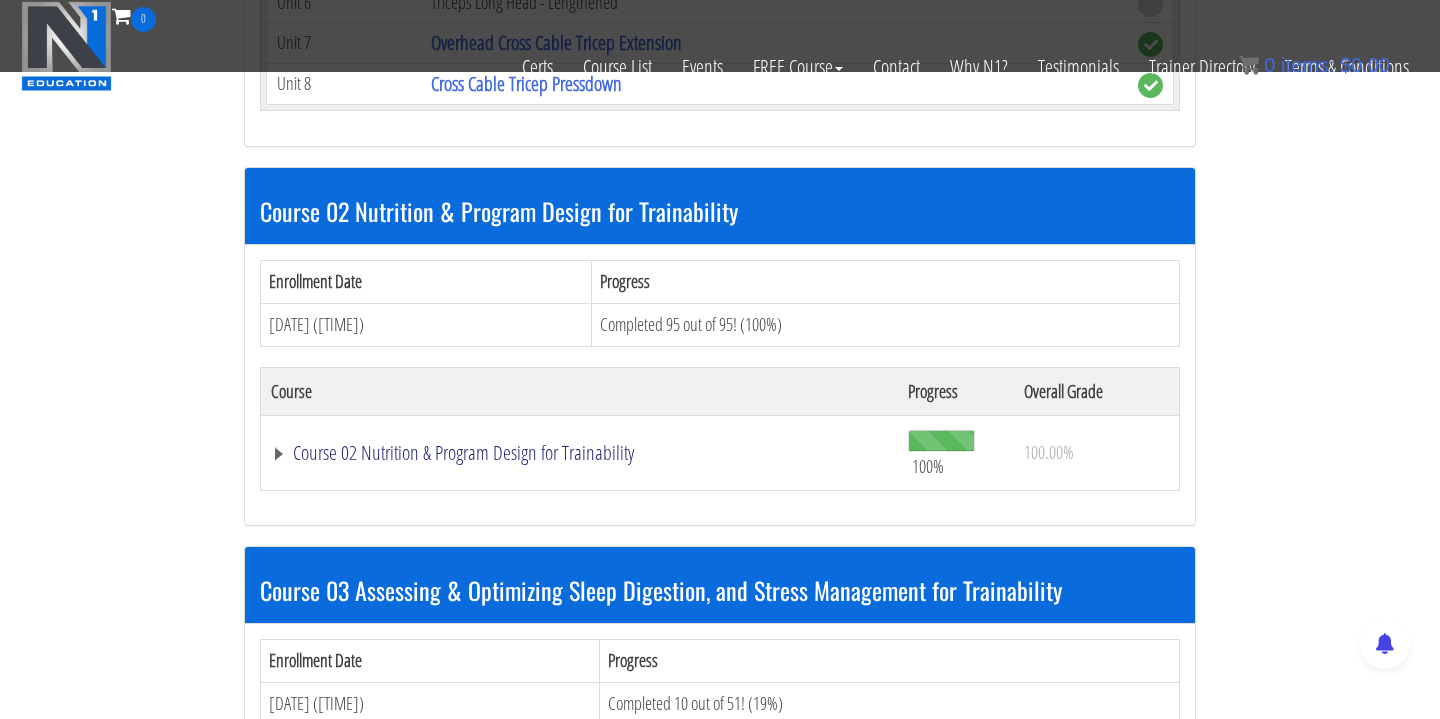 click on "Course 02 Nutrition & Program Design for Trainability" at bounding box center [547, -5867] 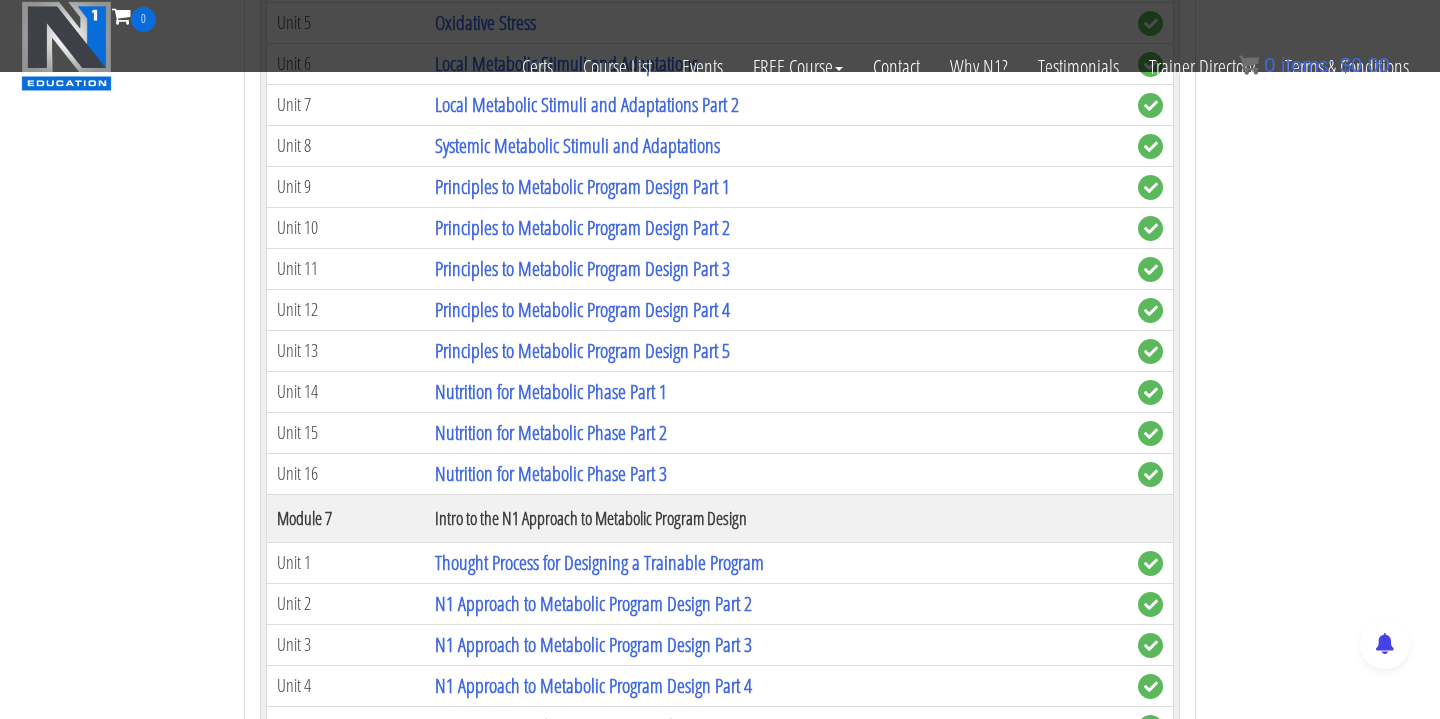 scroll, scrollTop: 8356, scrollLeft: 0, axis: vertical 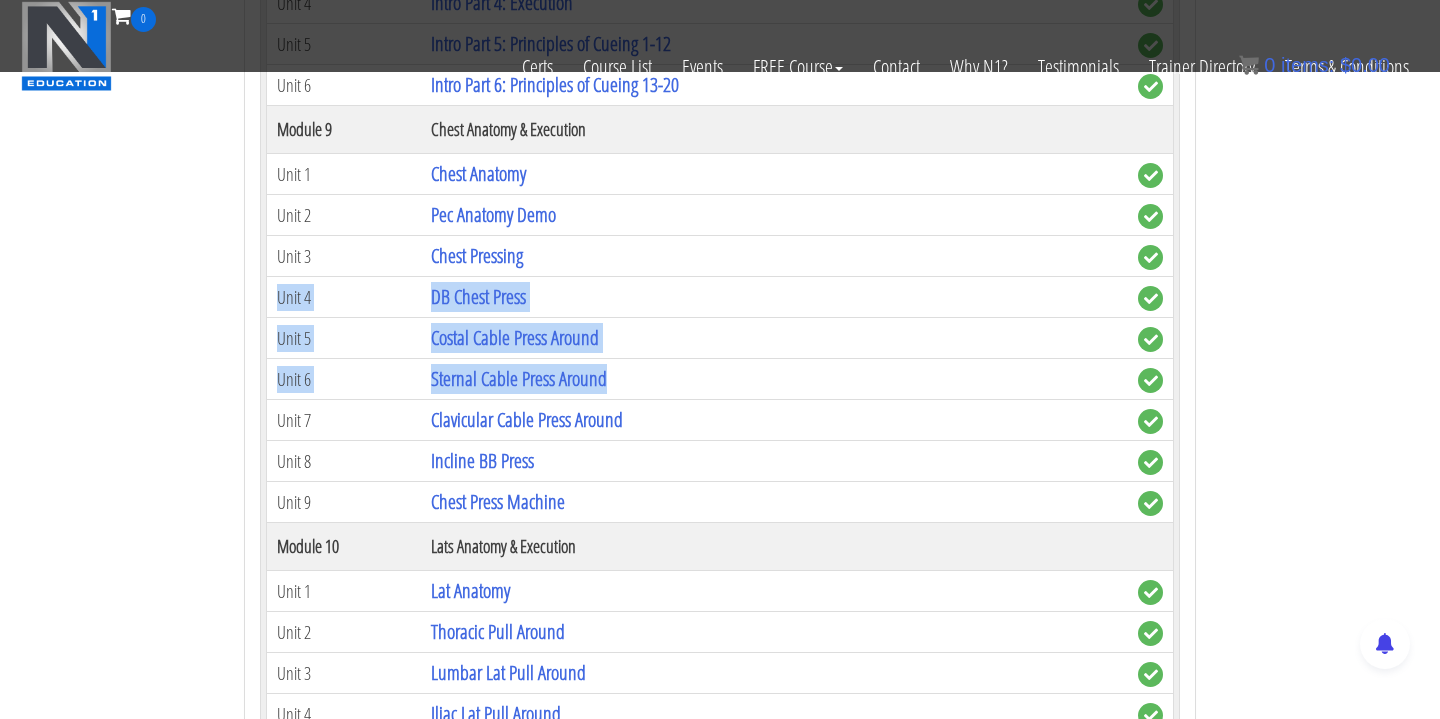 drag, startPoint x: 618, startPoint y: 381, endPoint x: 618, endPoint y: 255, distance: 126 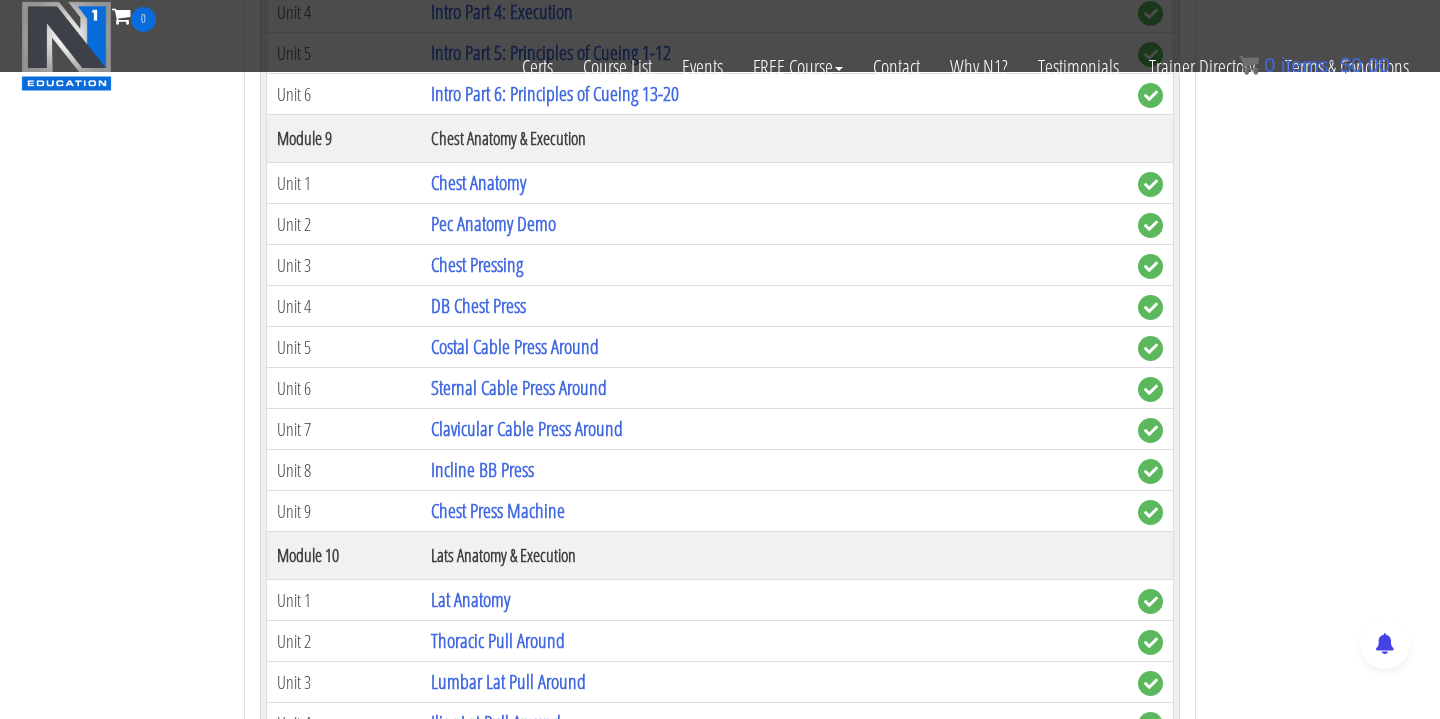 click on "Course 01 Biomechanics & Execution
Enrollment Date
Progress
Oct 23, 2021 (12:03:57 PM)
Completed 116 out of 123! (94%)
Course Progress Overall Grade Course 01 Biomechanics & Execution
94%
100.00%
Module 1
The Science of Reps
Unit 1
Introduction
Unit 2
Range of Motion
Unit 3
Tension
Unit 4
Training Goals
Unit 5" at bounding box center (720, 2965) 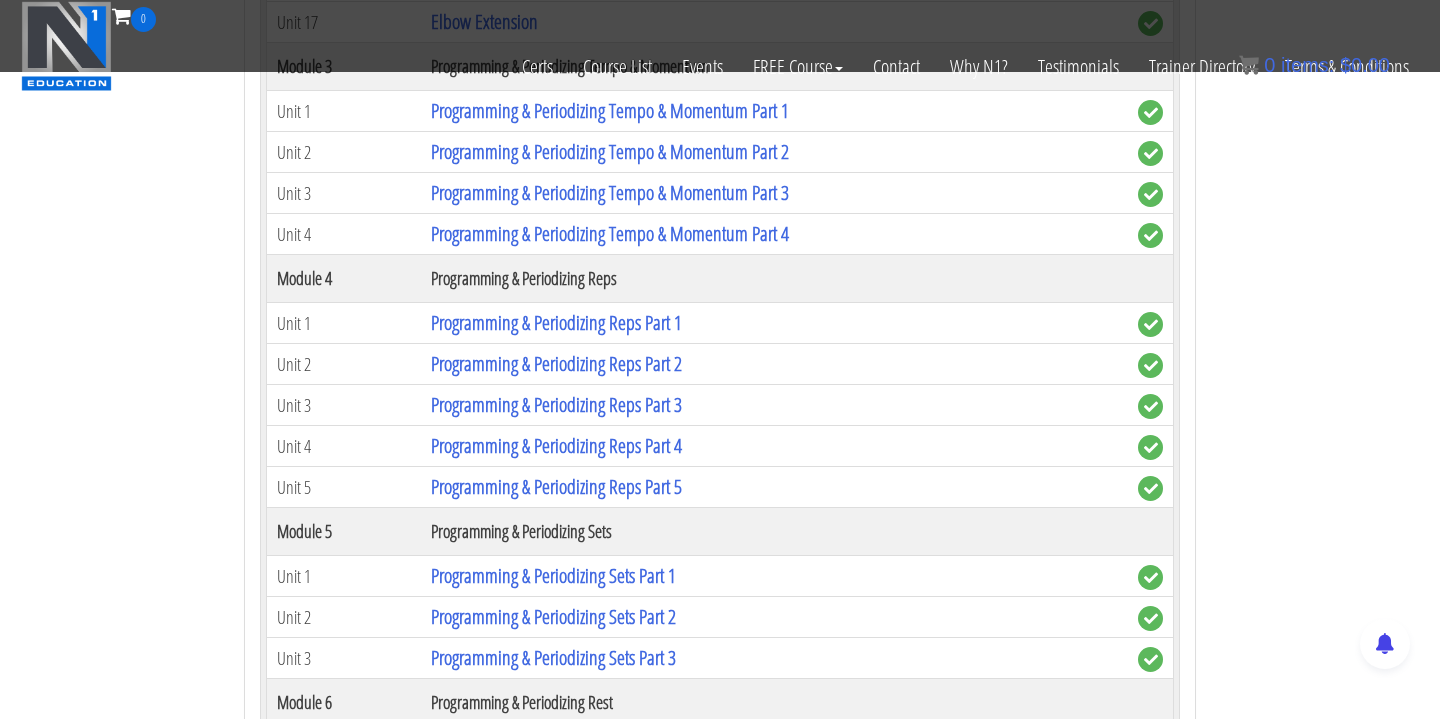 scroll, scrollTop: 1329, scrollLeft: 0, axis: vertical 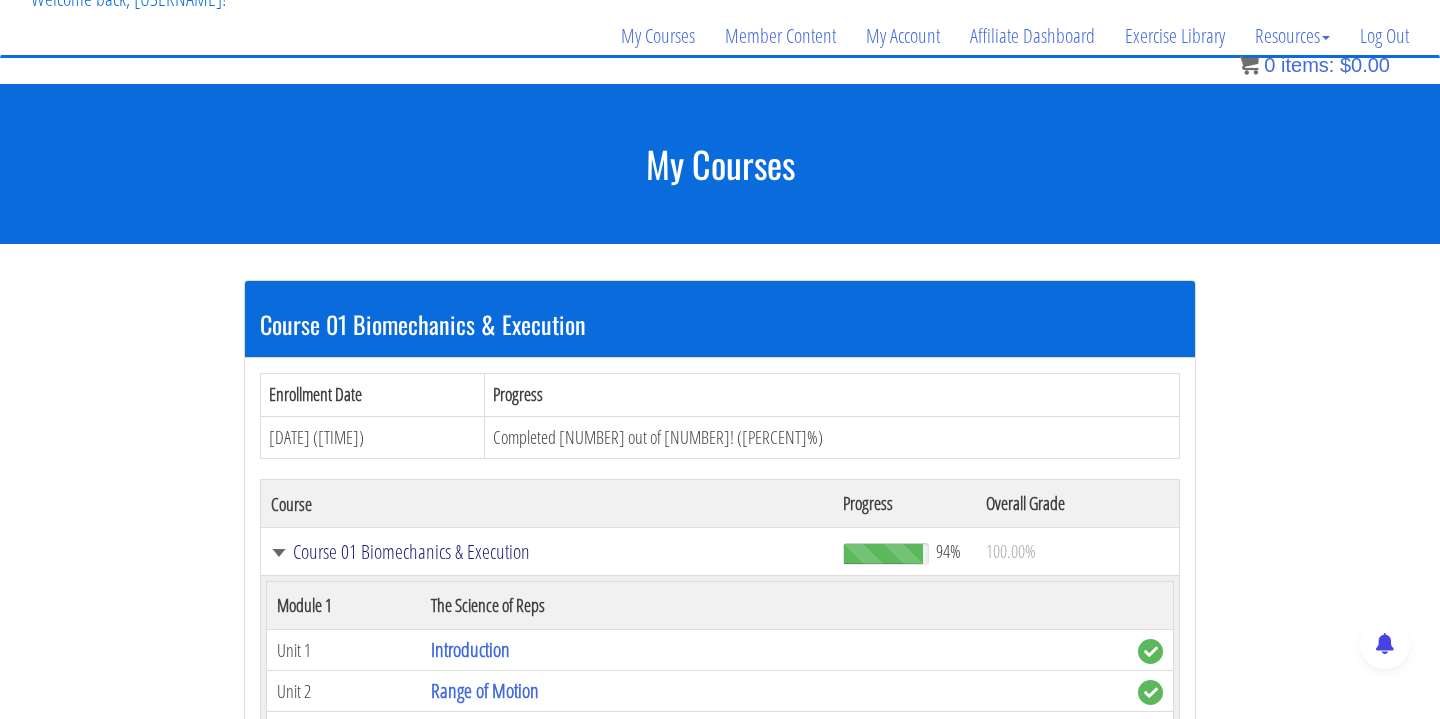 click on "Course 01 Biomechanics & Execution" at bounding box center [547, 552] 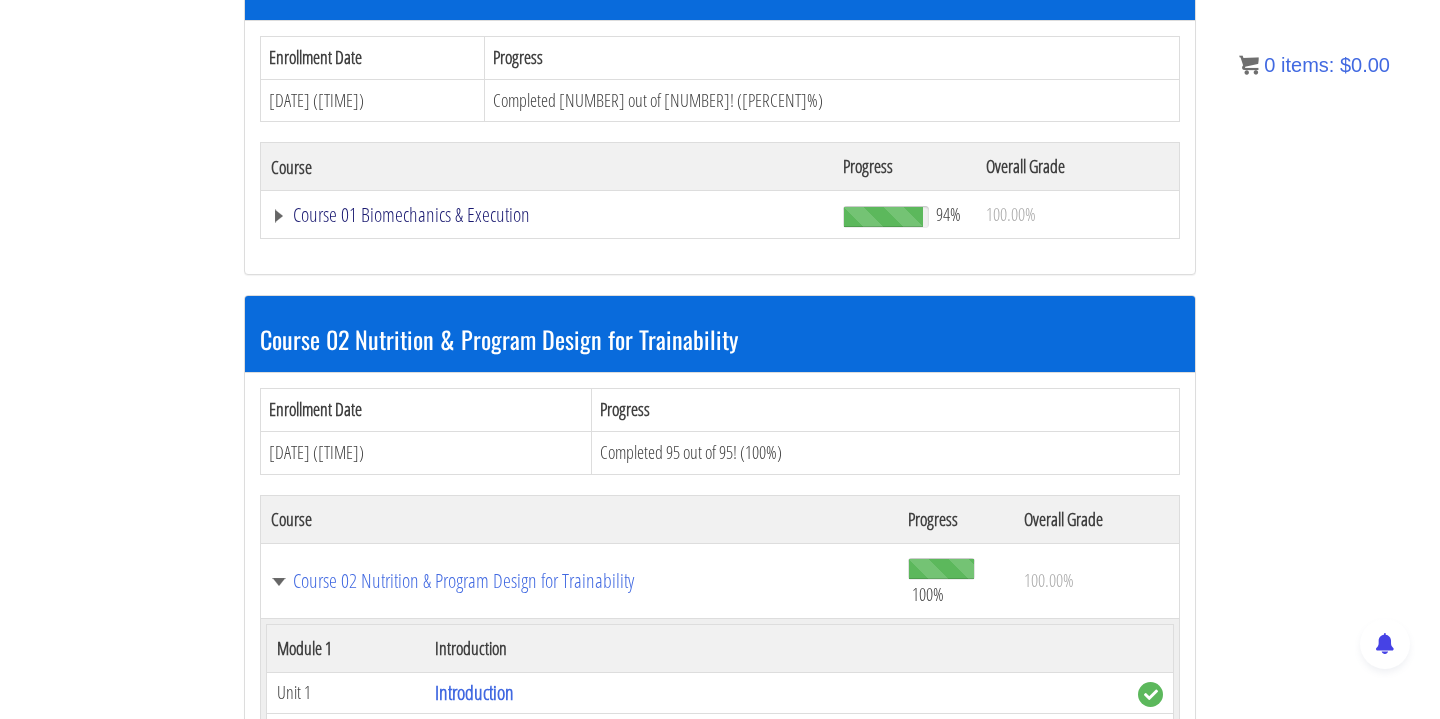 scroll, scrollTop: 514, scrollLeft: 0, axis: vertical 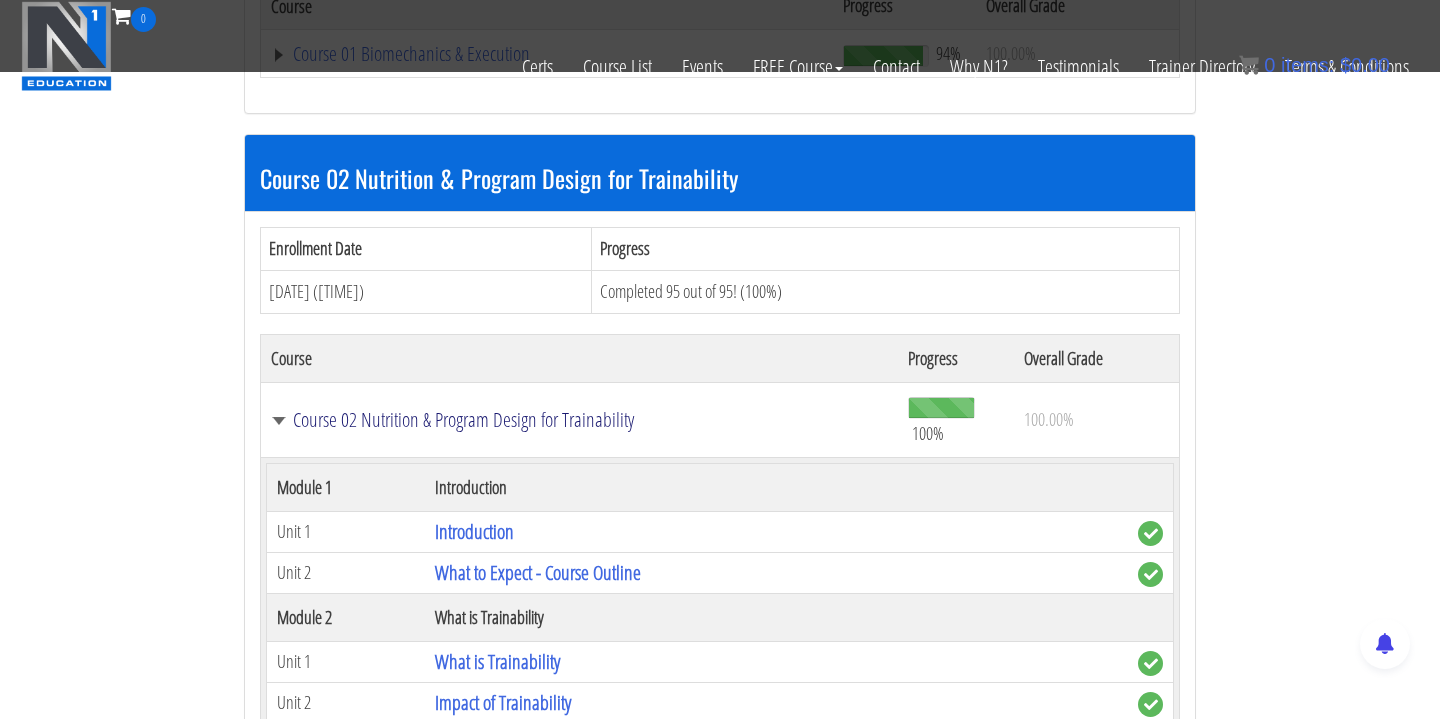 click on "Course 02 Nutrition & Program Design for Trainability" at bounding box center [579, 420] 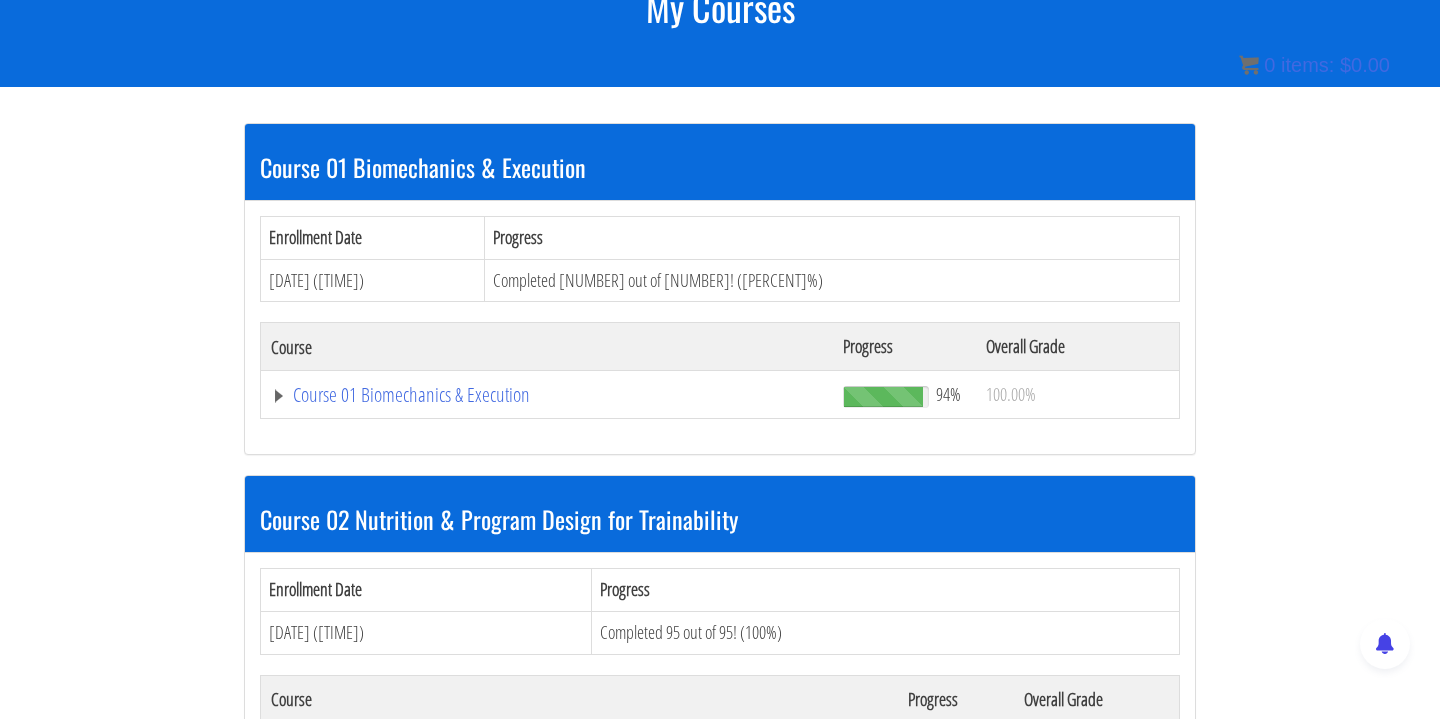 scroll, scrollTop: 315, scrollLeft: 0, axis: vertical 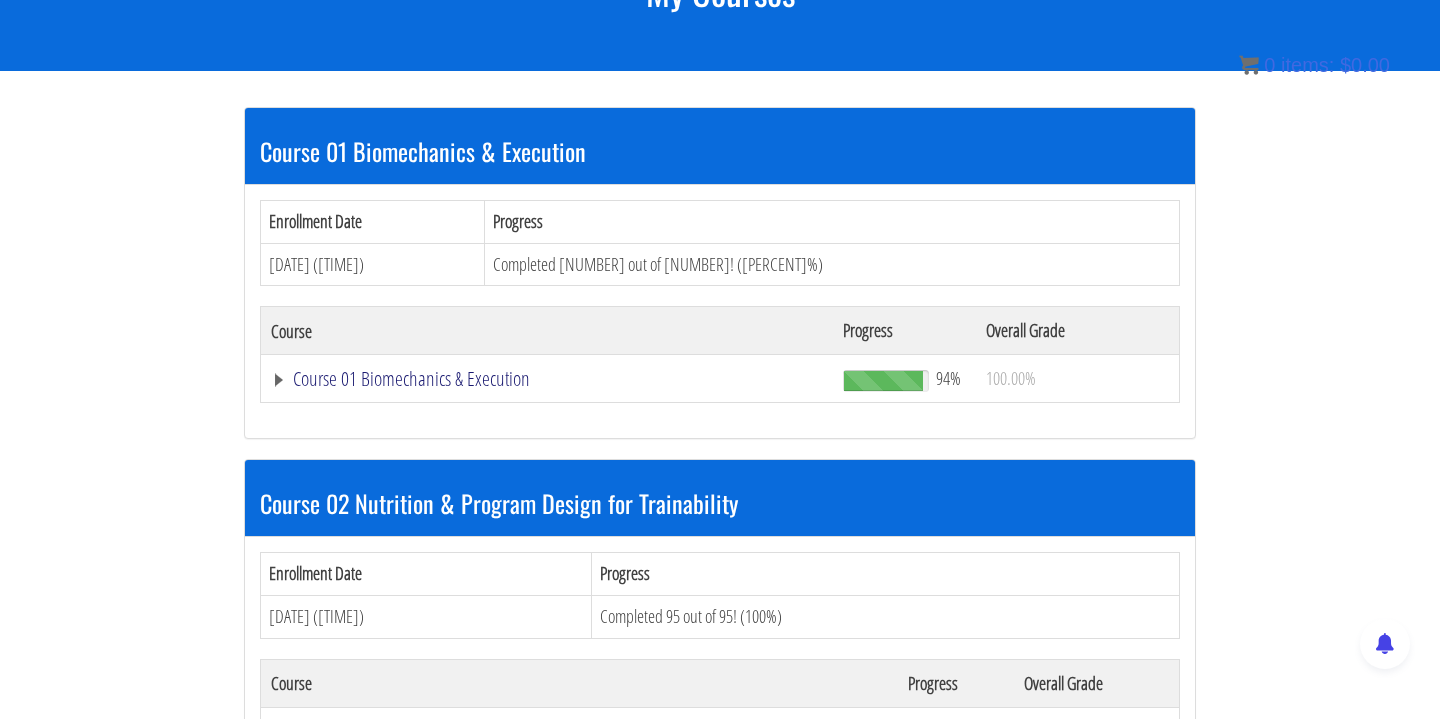 click on "Course 01 Biomechanics & Execution" at bounding box center [547, 379] 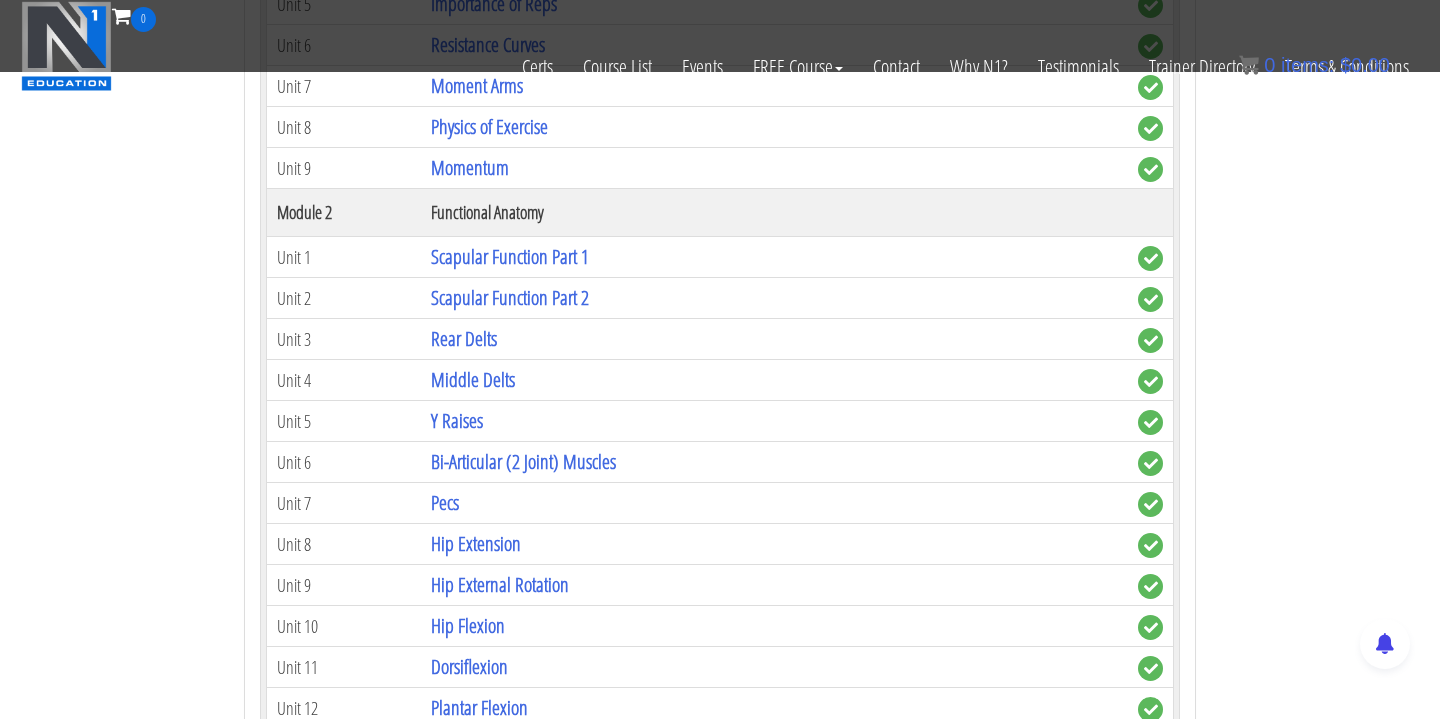 scroll, scrollTop: 837, scrollLeft: 0, axis: vertical 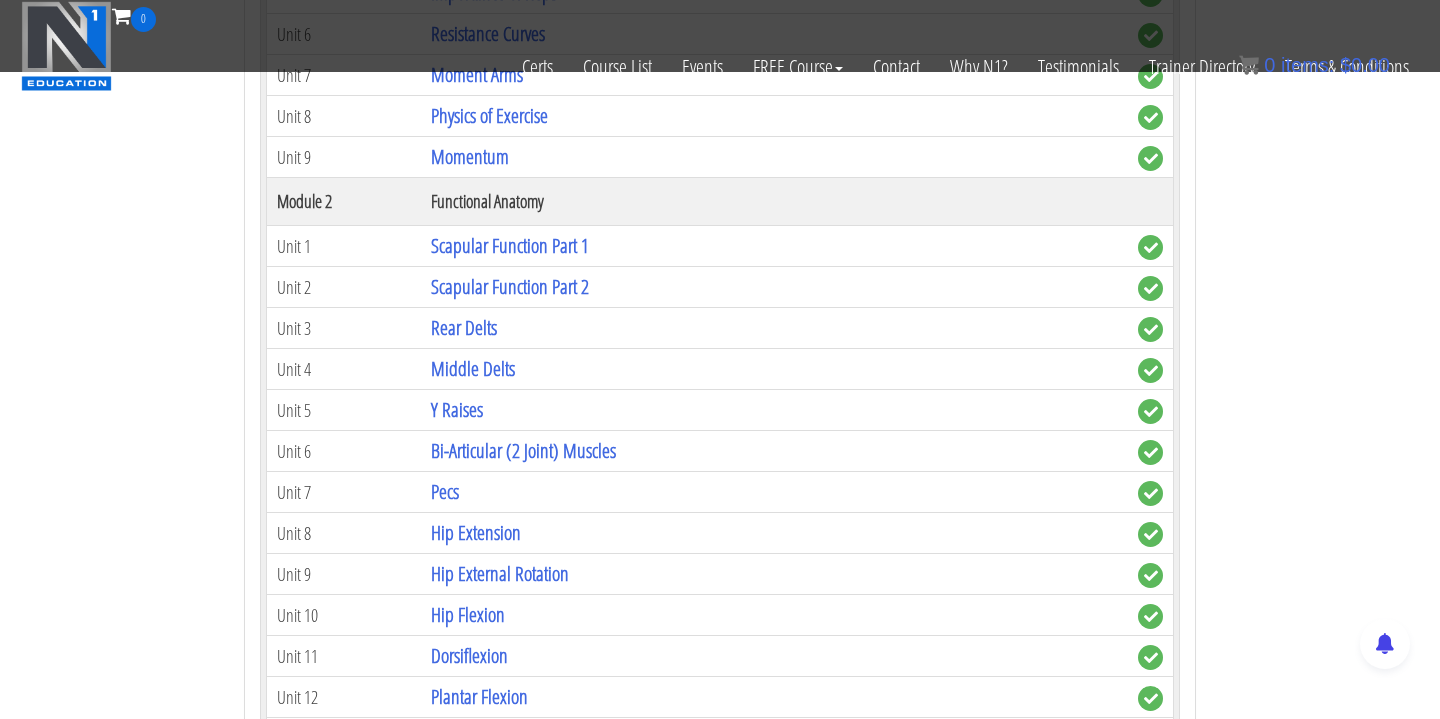 click on "Course 01 Biomechanics & Execution
Enrollment Date
Progress
Oct 23, 2021 (12:03:57 PM)
Completed 116 out of 123! (94%)
Course Progress Overall Grade Course 01 Biomechanics & Execution
94%
100.00%
Module 1
The Science of Reps
Unit 1
Introduction
Unit 2
Range of Motion
Unit 3
Tension
Unit 4
Training Goals
Unit 5" at bounding box center [720, 2991] 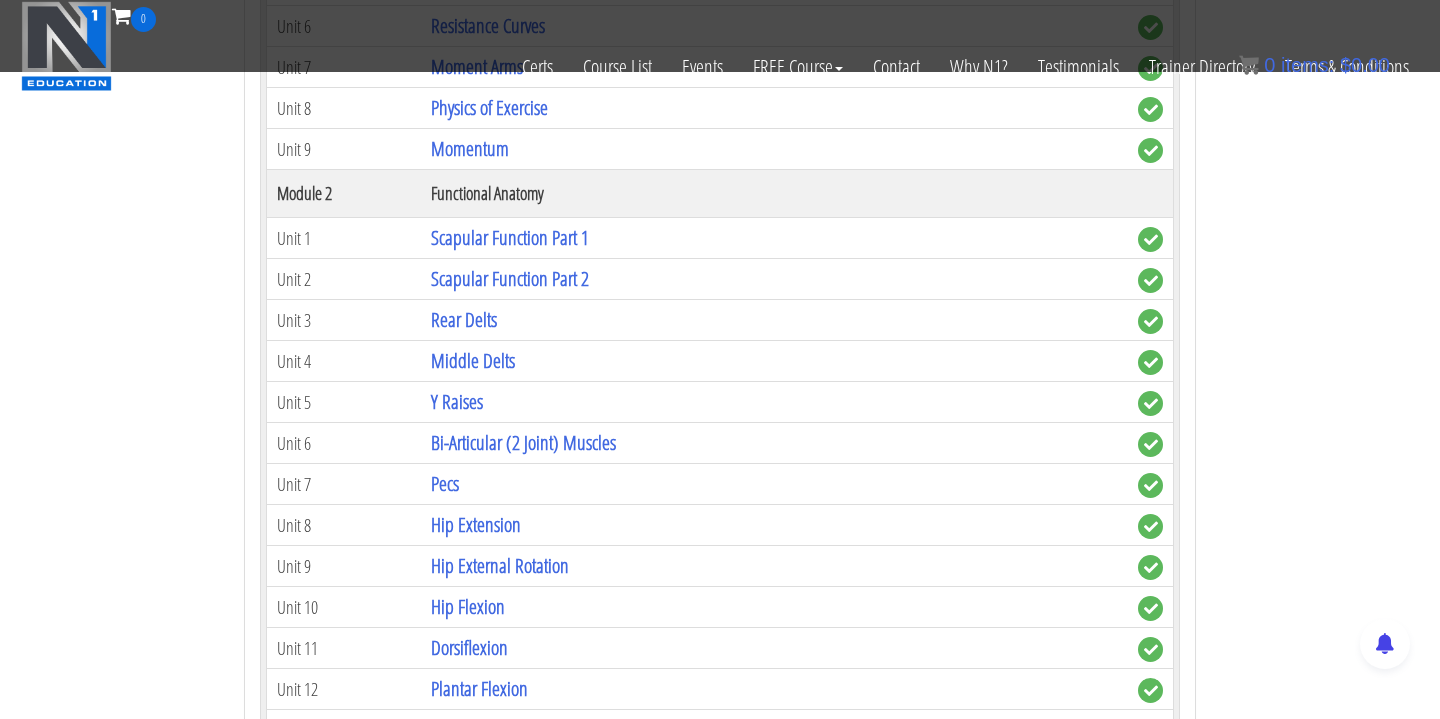 scroll, scrollTop: 962, scrollLeft: 0, axis: vertical 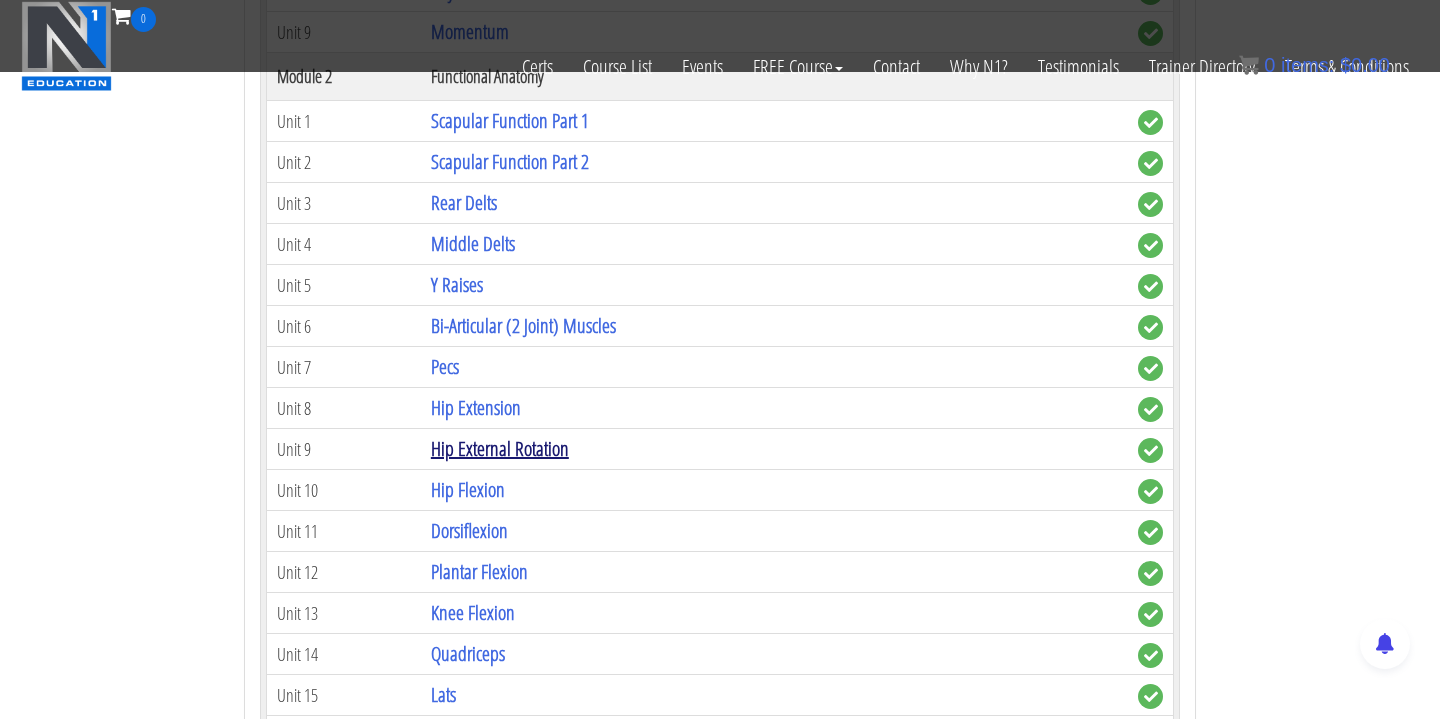 click on "Hip External Rotation" at bounding box center [500, 448] 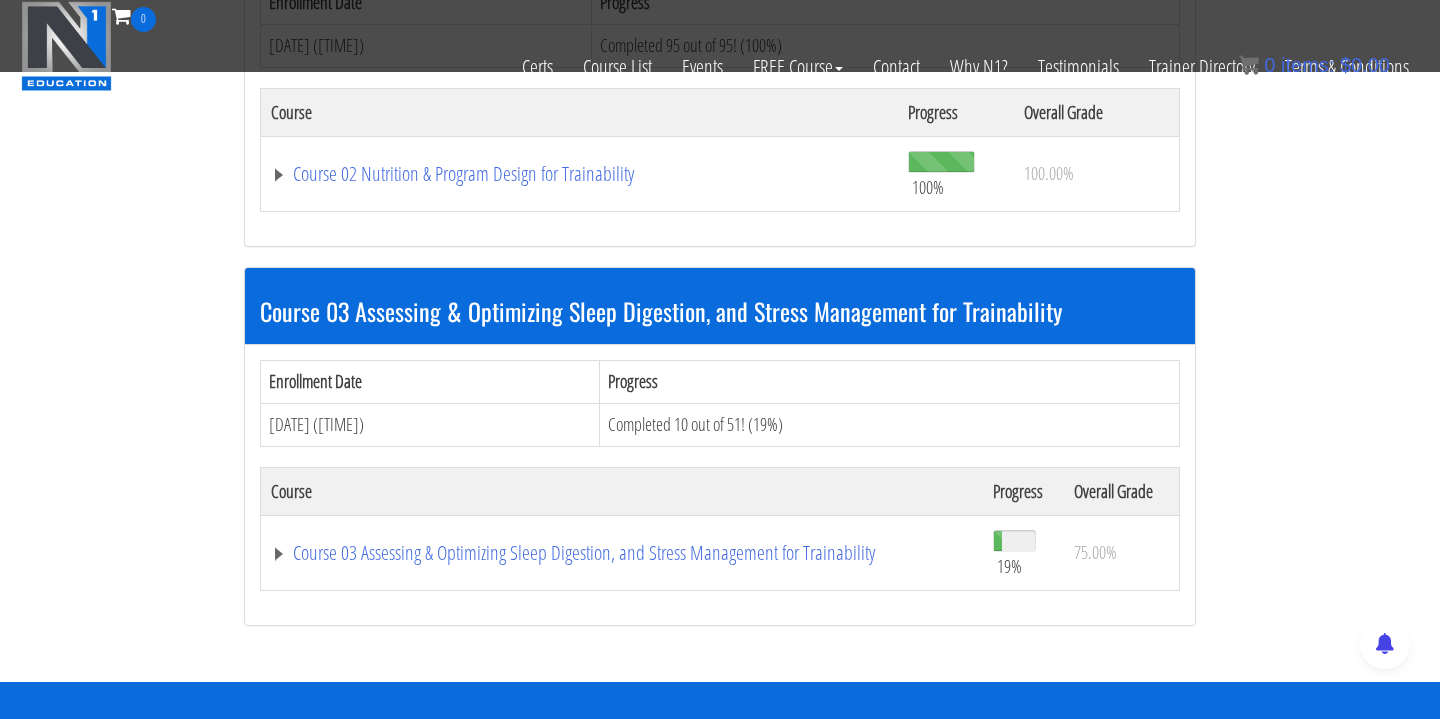 scroll, scrollTop: 6857, scrollLeft: 0, axis: vertical 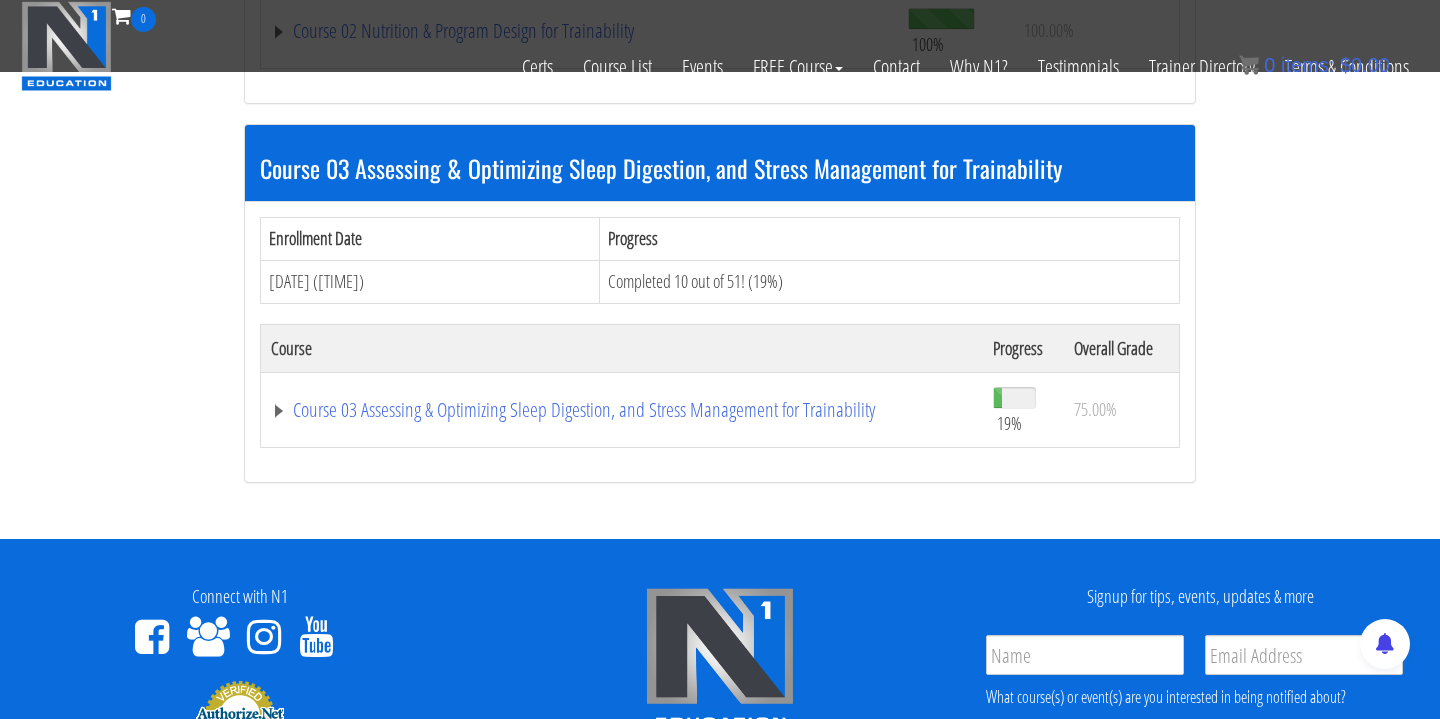 click on "Course 03 Assessing & Optimizing Sleep Digestion, and Stress Management for Trainability" at bounding box center [547, -6289] 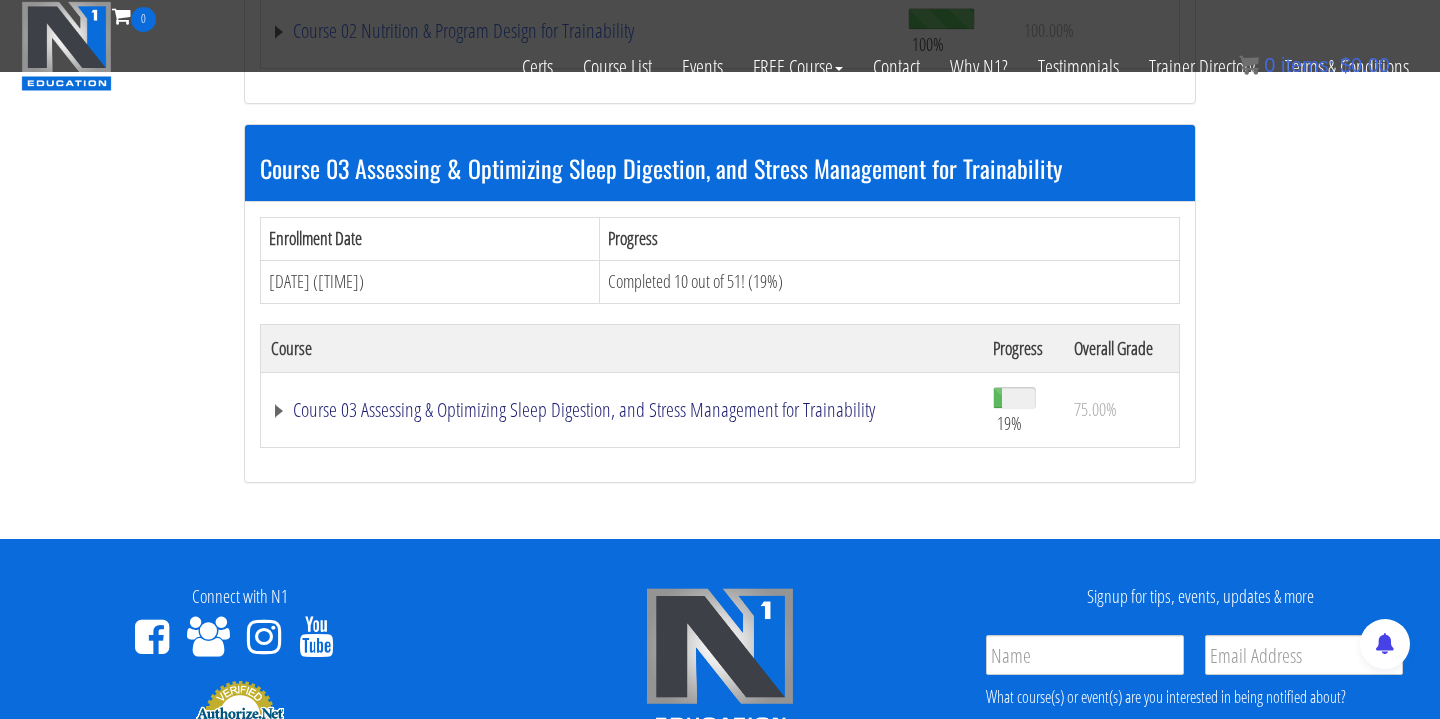 click on "Course 03 Assessing & Optimizing Sleep Digestion, and Stress Management for Trainability" at bounding box center (547, -6289) 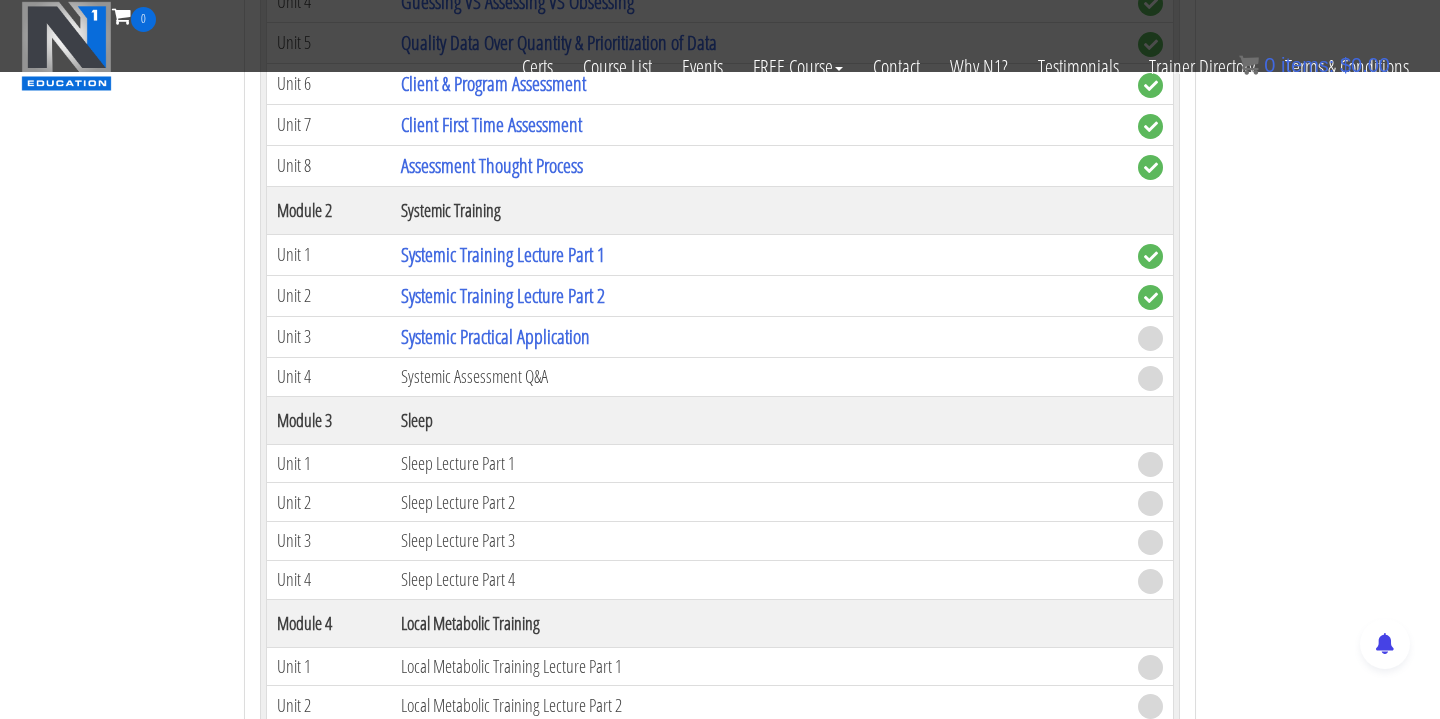 scroll, scrollTop: 7505, scrollLeft: 0, axis: vertical 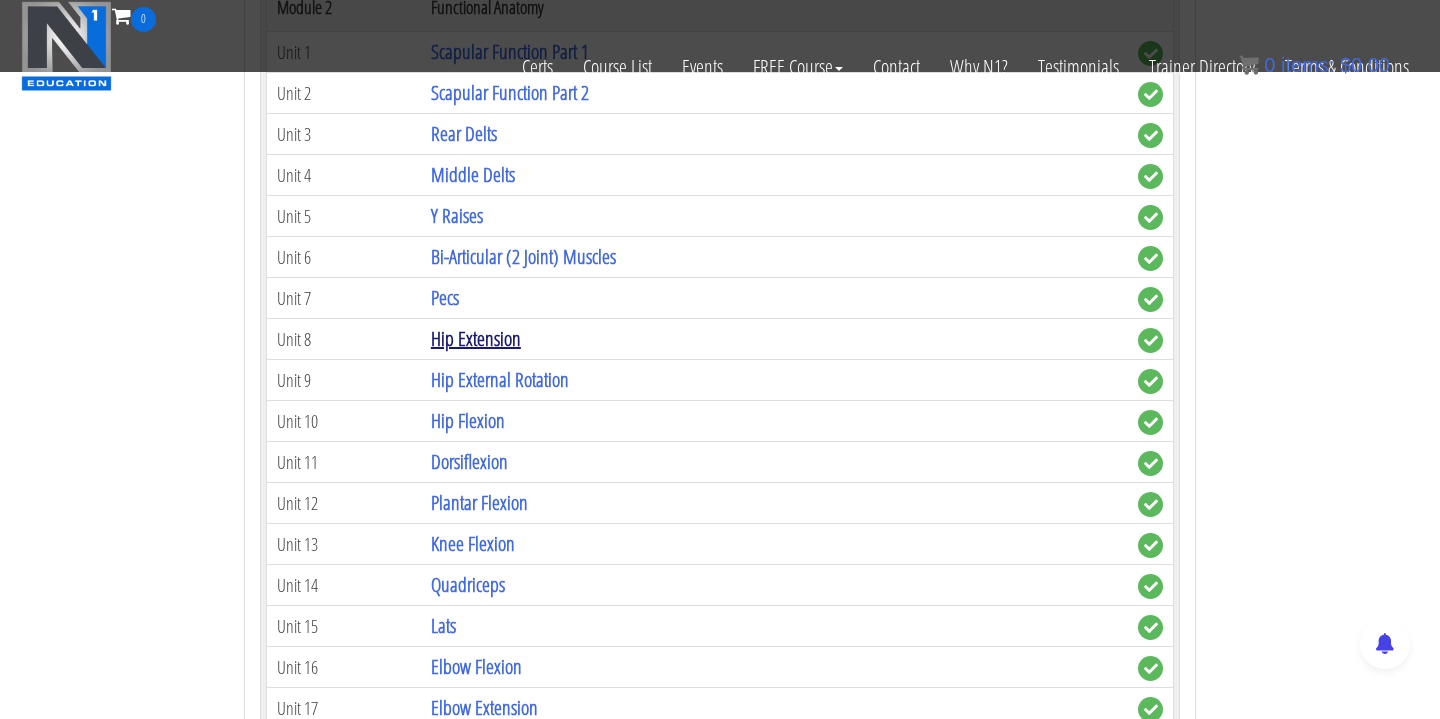 click on "Hip Extension" at bounding box center (476, 338) 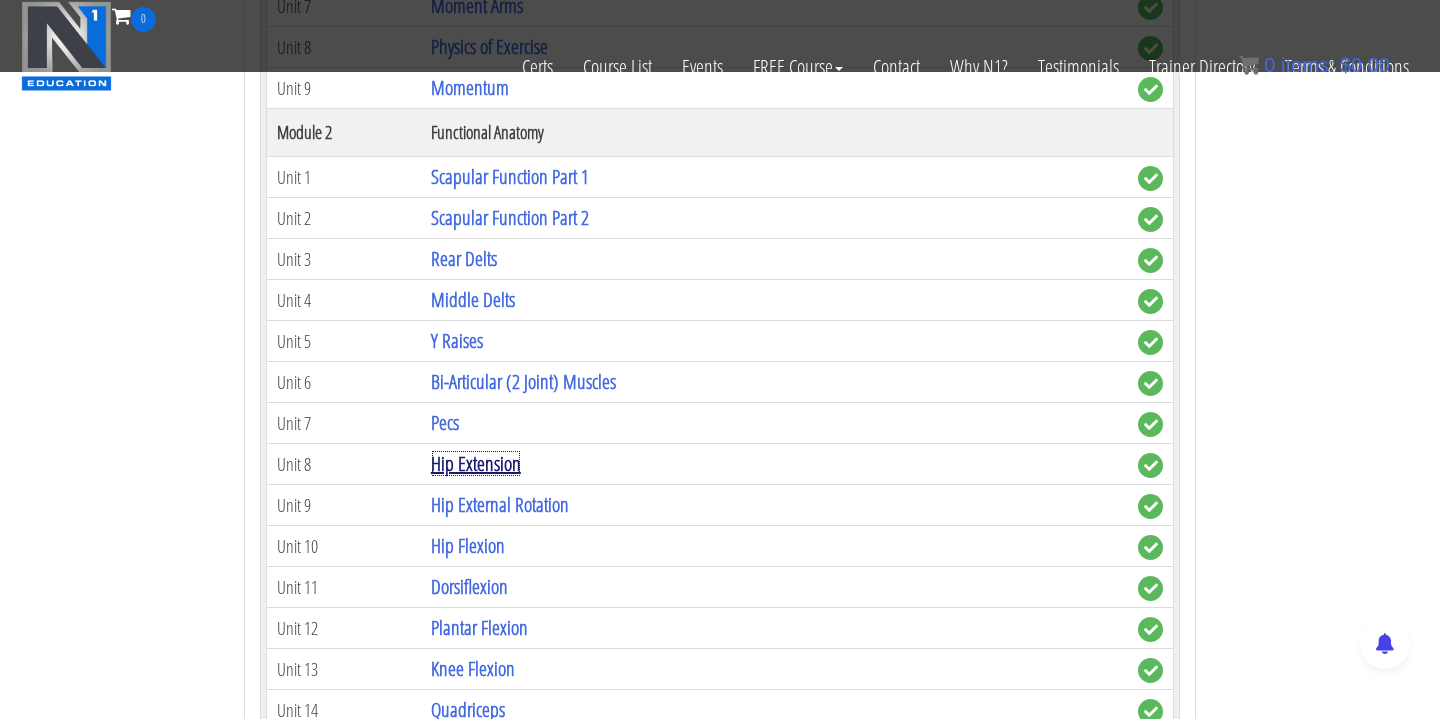 scroll, scrollTop: 899, scrollLeft: 0, axis: vertical 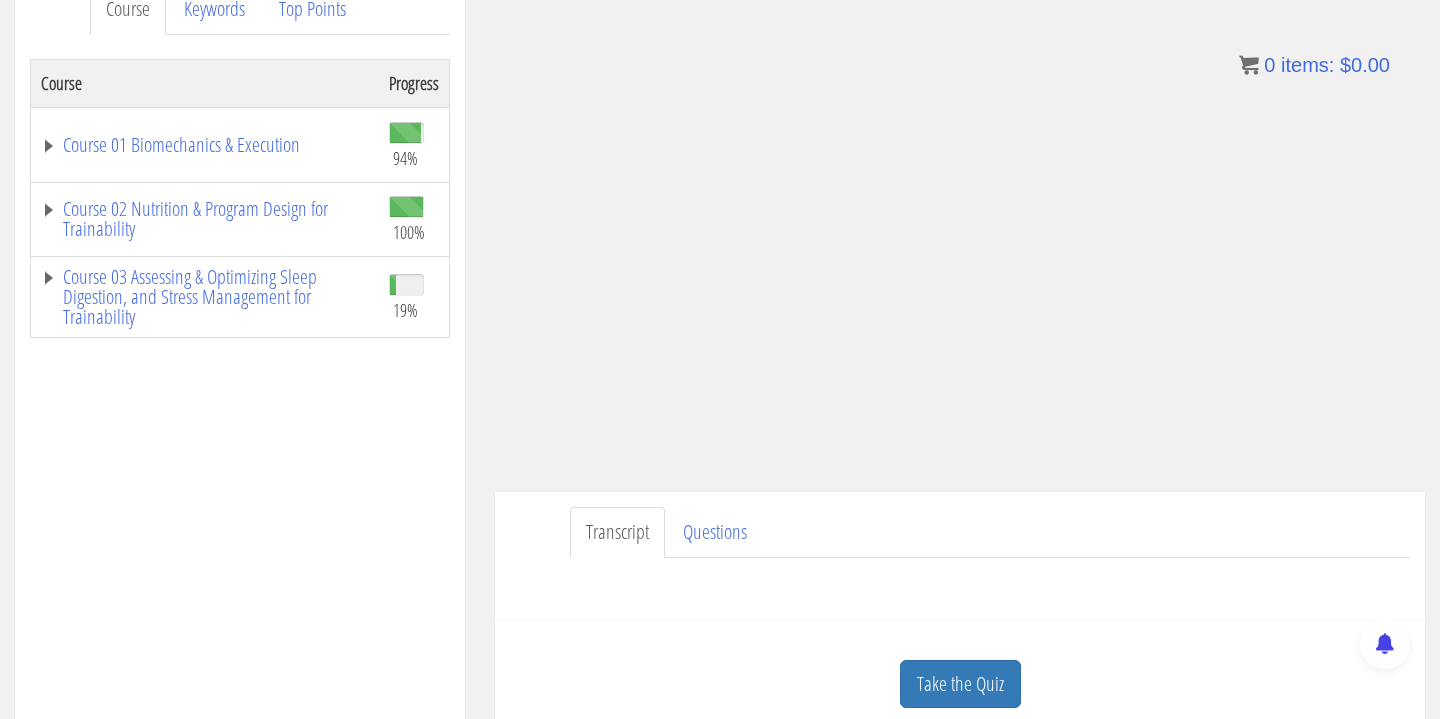 click on "Course 01 Biomechanics & Execution" at bounding box center [205, 144] 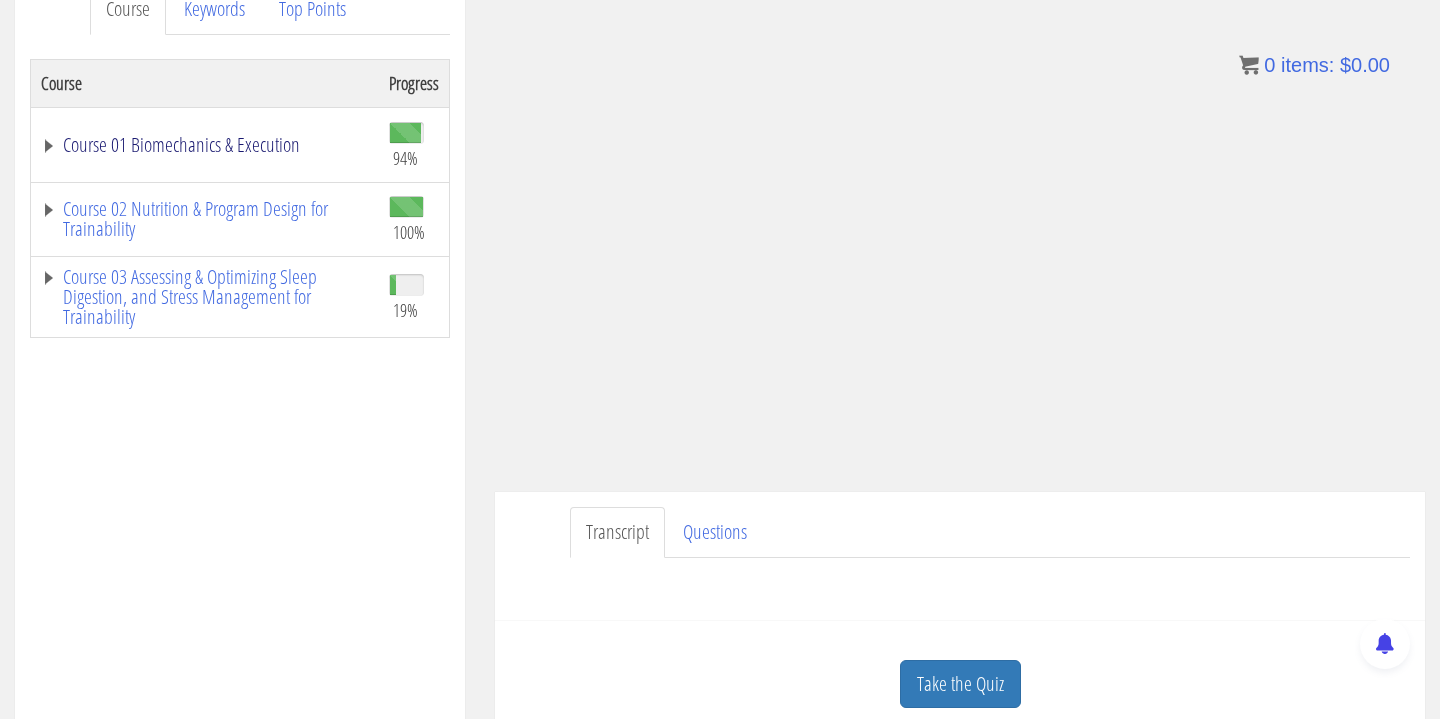 click on "Course 01 Biomechanics & Execution" at bounding box center (205, 145) 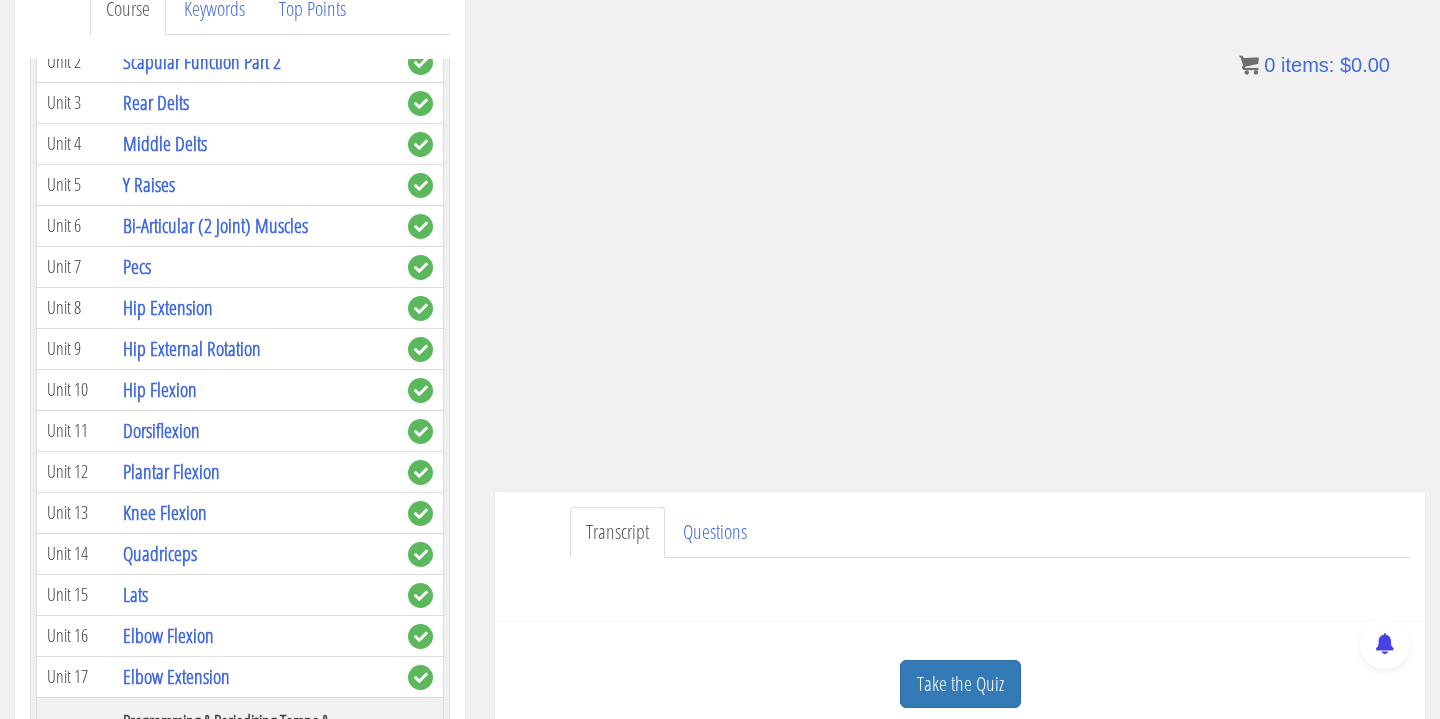 scroll, scrollTop: 654, scrollLeft: 0, axis: vertical 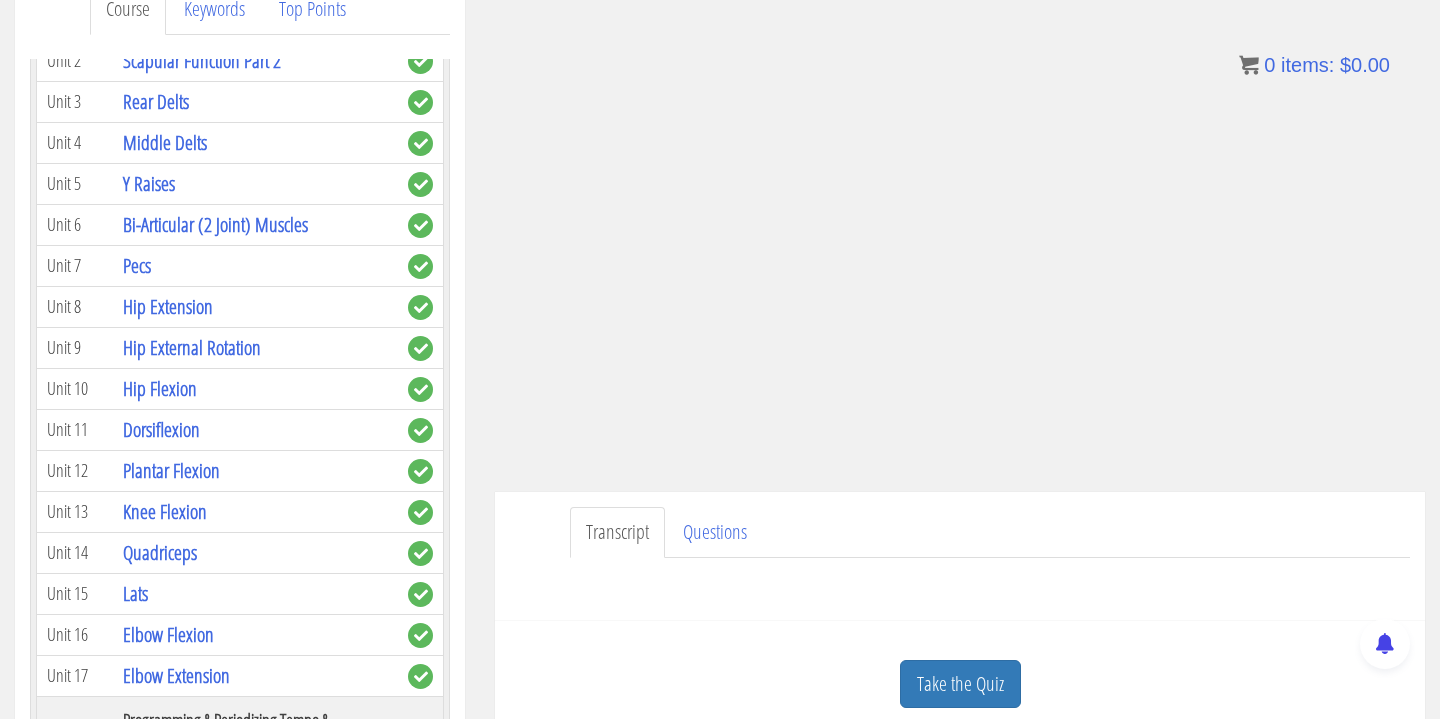 click on "Hip Extension" at bounding box center [255, 306] 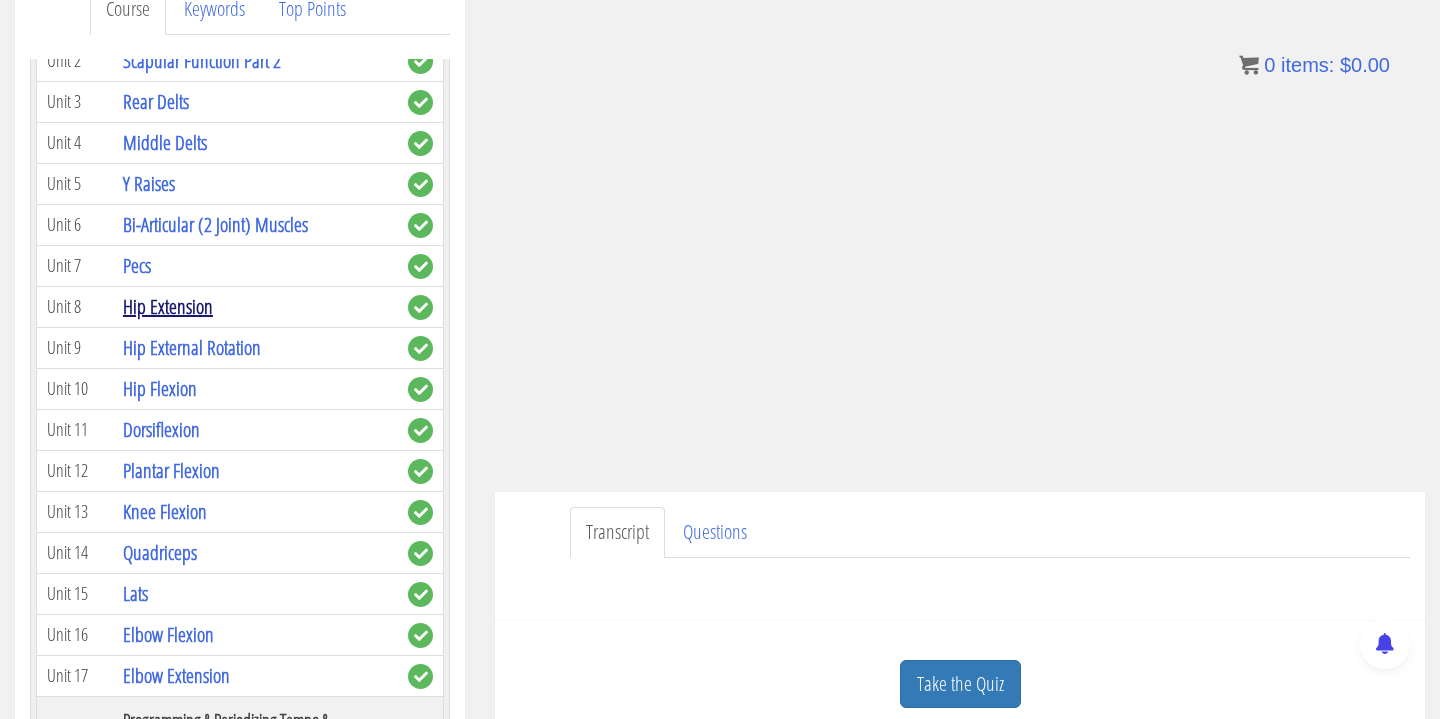 click on "Hip Extension" at bounding box center (168, 306) 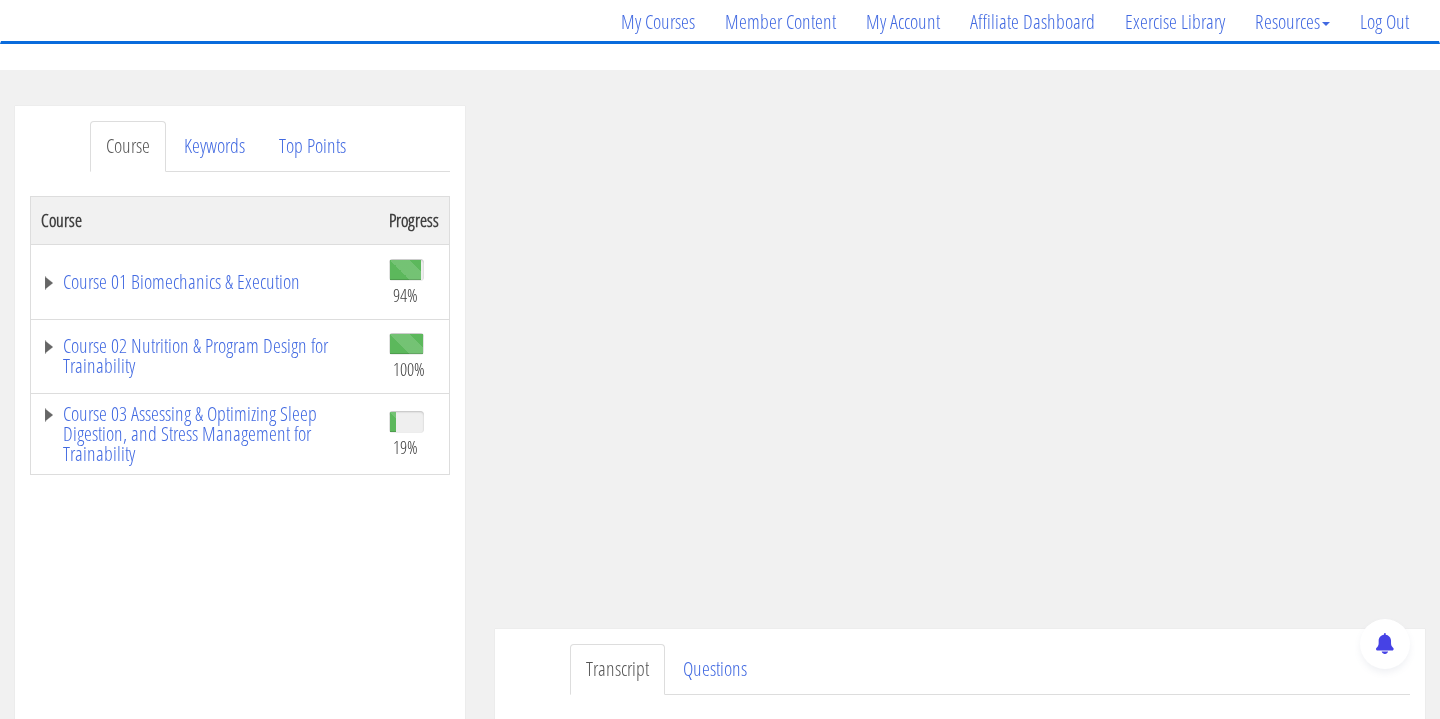 scroll, scrollTop: 180, scrollLeft: 0, axis: vertical 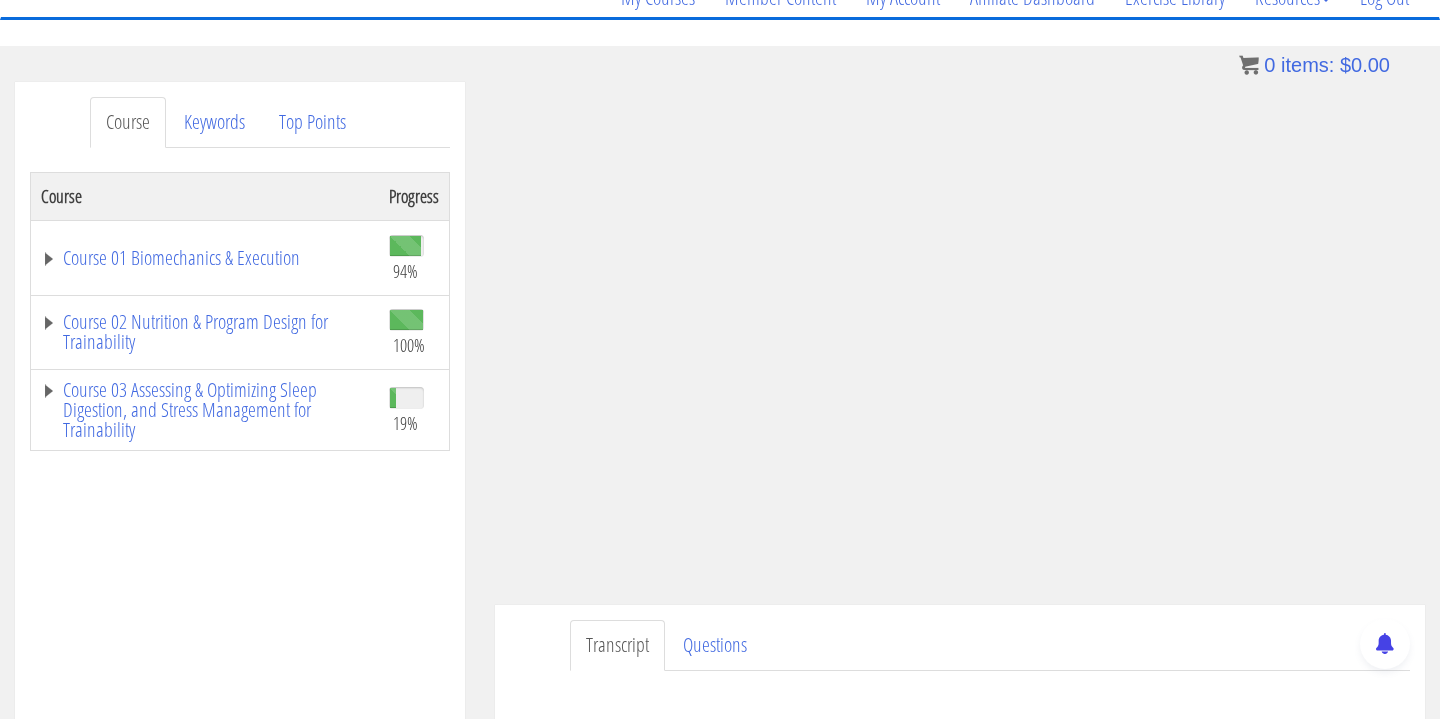 click on "Transcript
Questions" at bounding box center [990, 645] 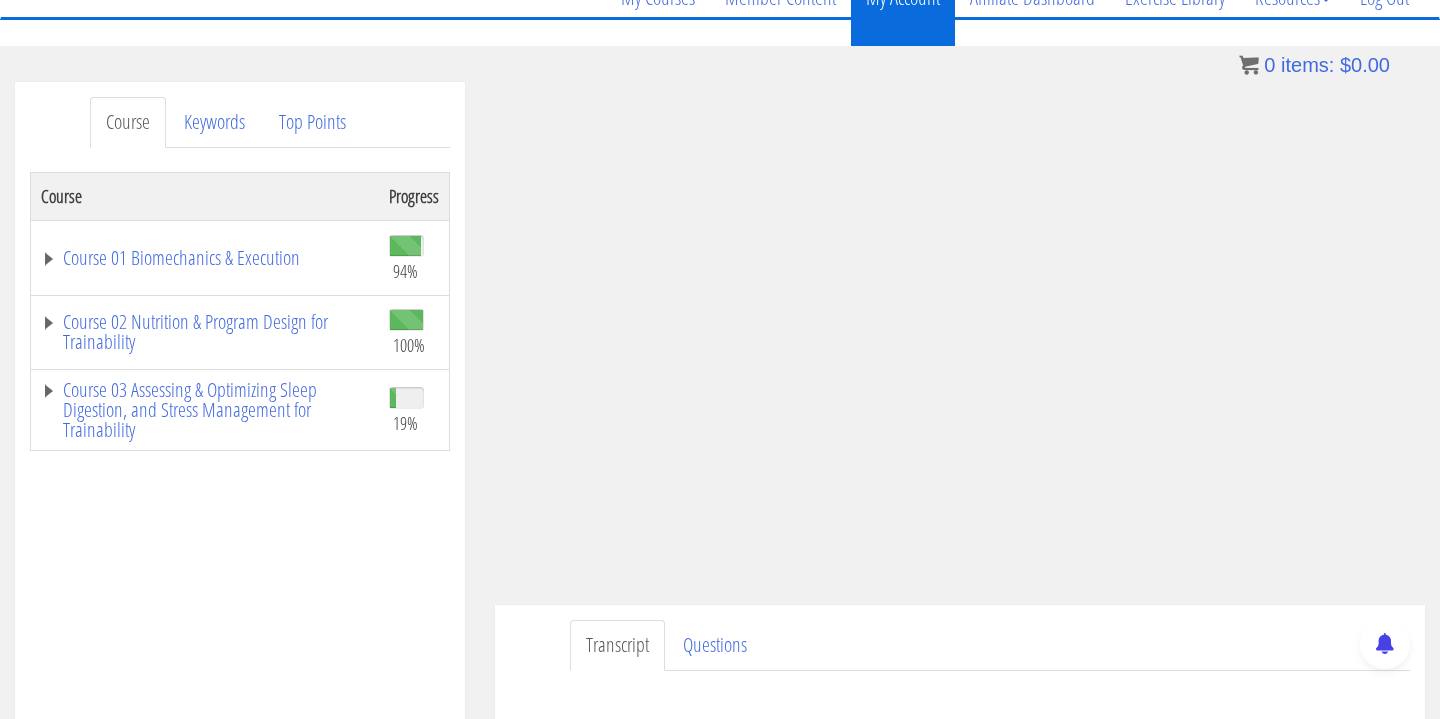 click on "My Account" at bounding box center [903, -2] 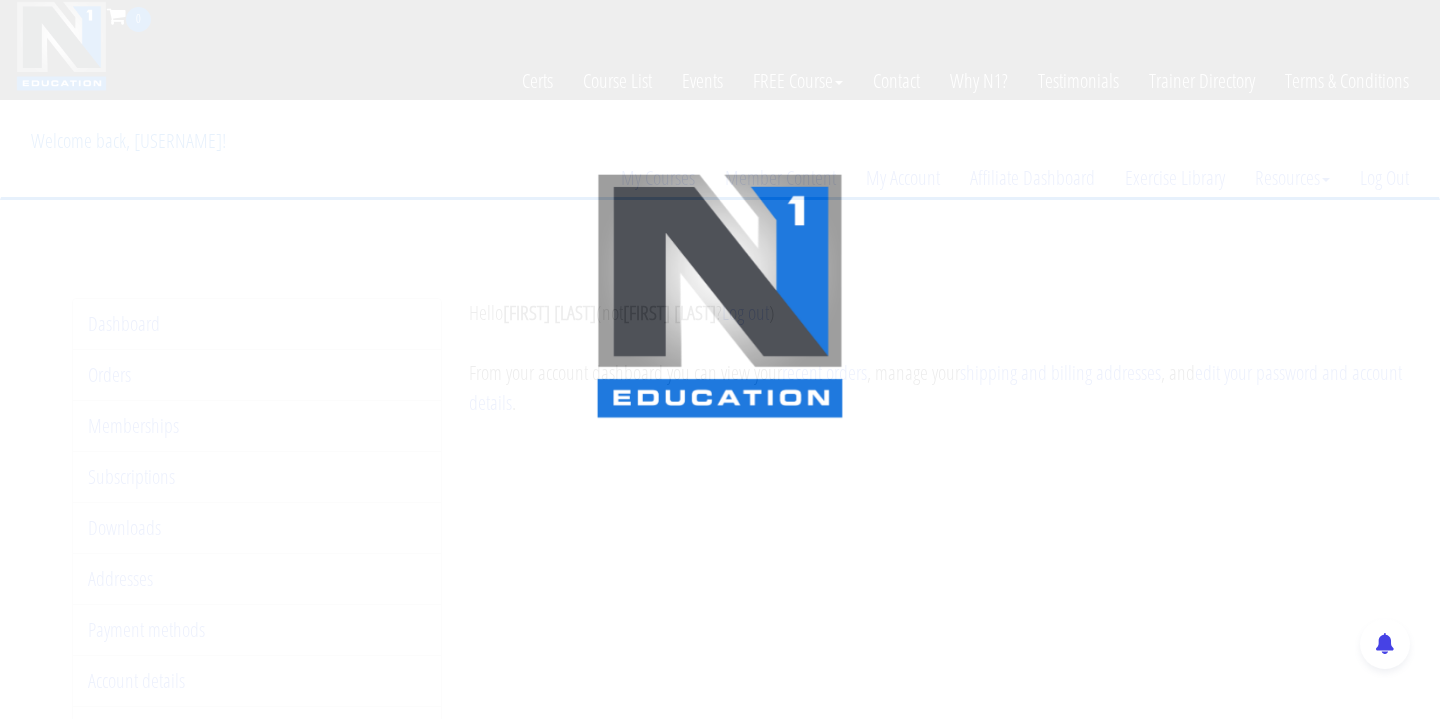 scroll, scrollTop: 0, scrollLeft: 0, axis: both 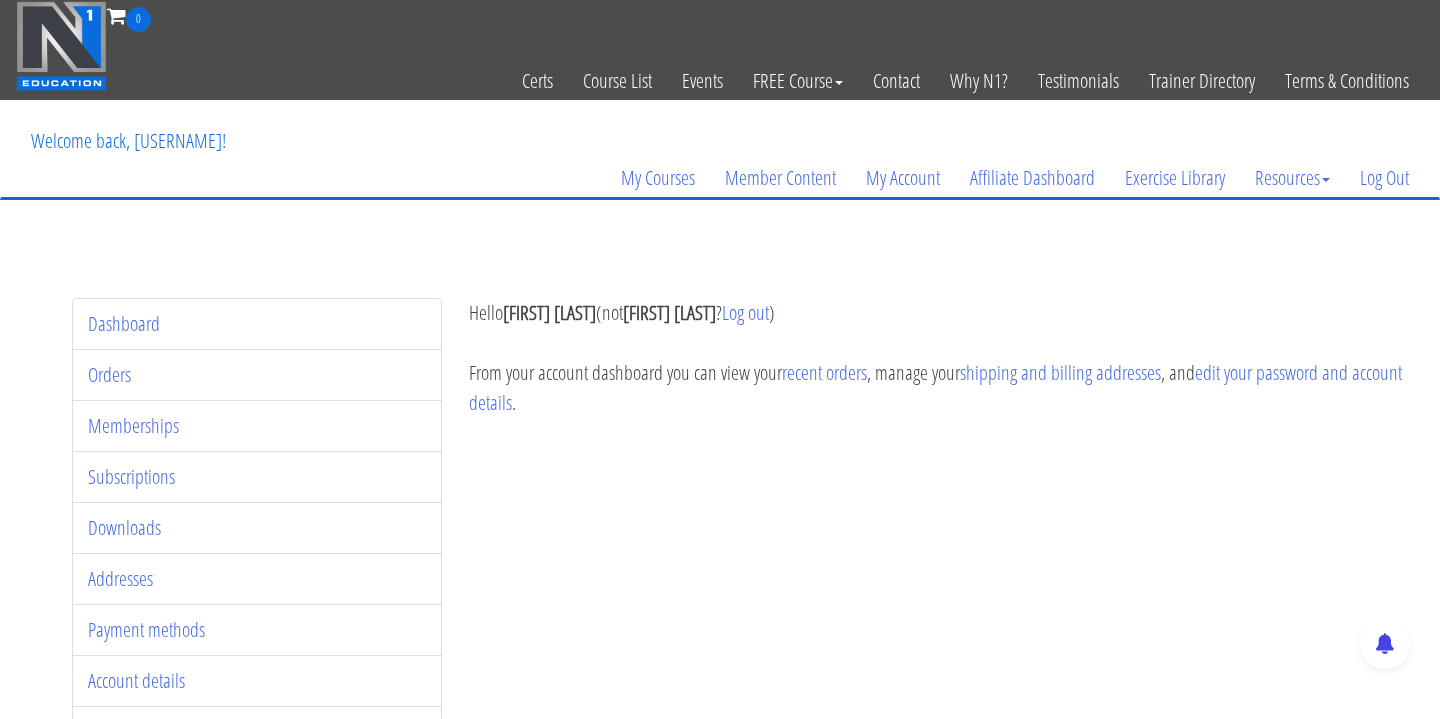 click on "My Courses
Member Content
My Account
Affiliate Dashboard
Exercise Library
Resources
Training Code Request
Terms & Conditions
Log Out" at bounding box center [720, 149] 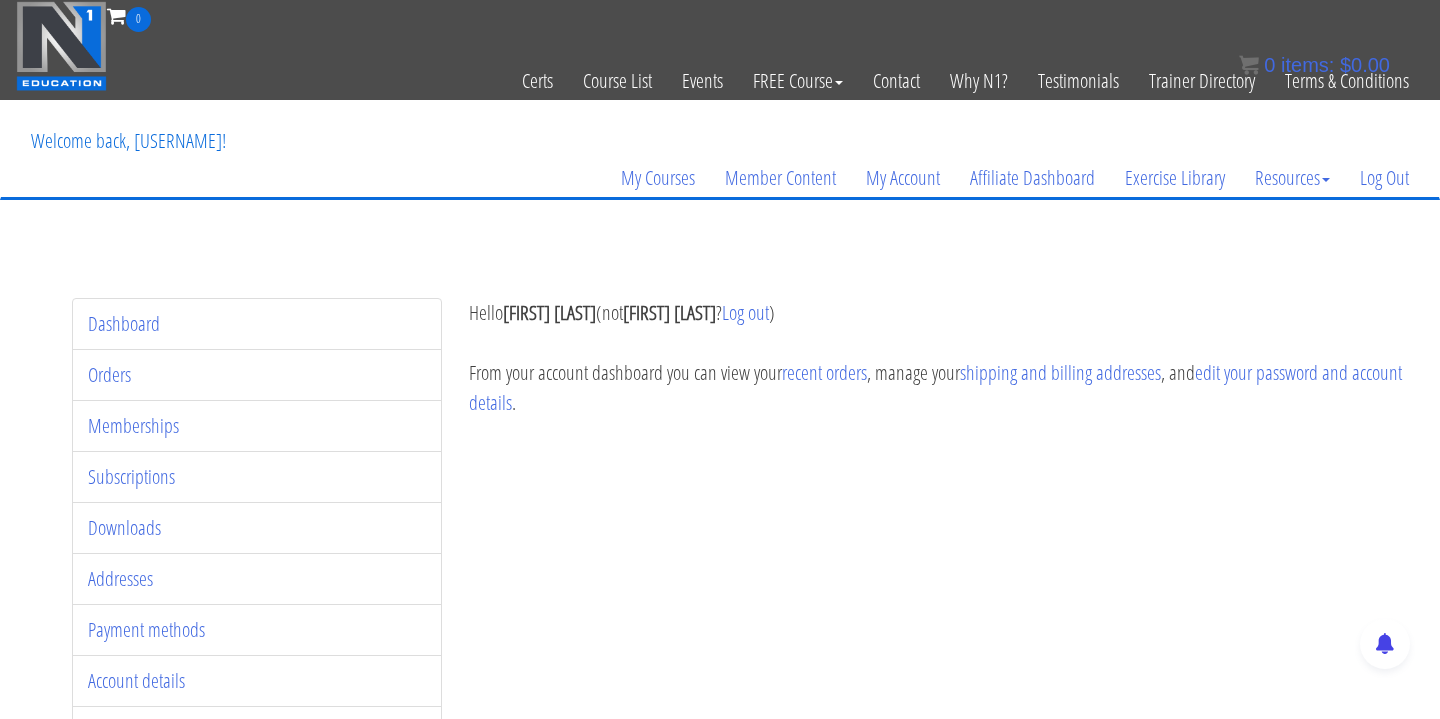 click at bounding box center [61, 46] 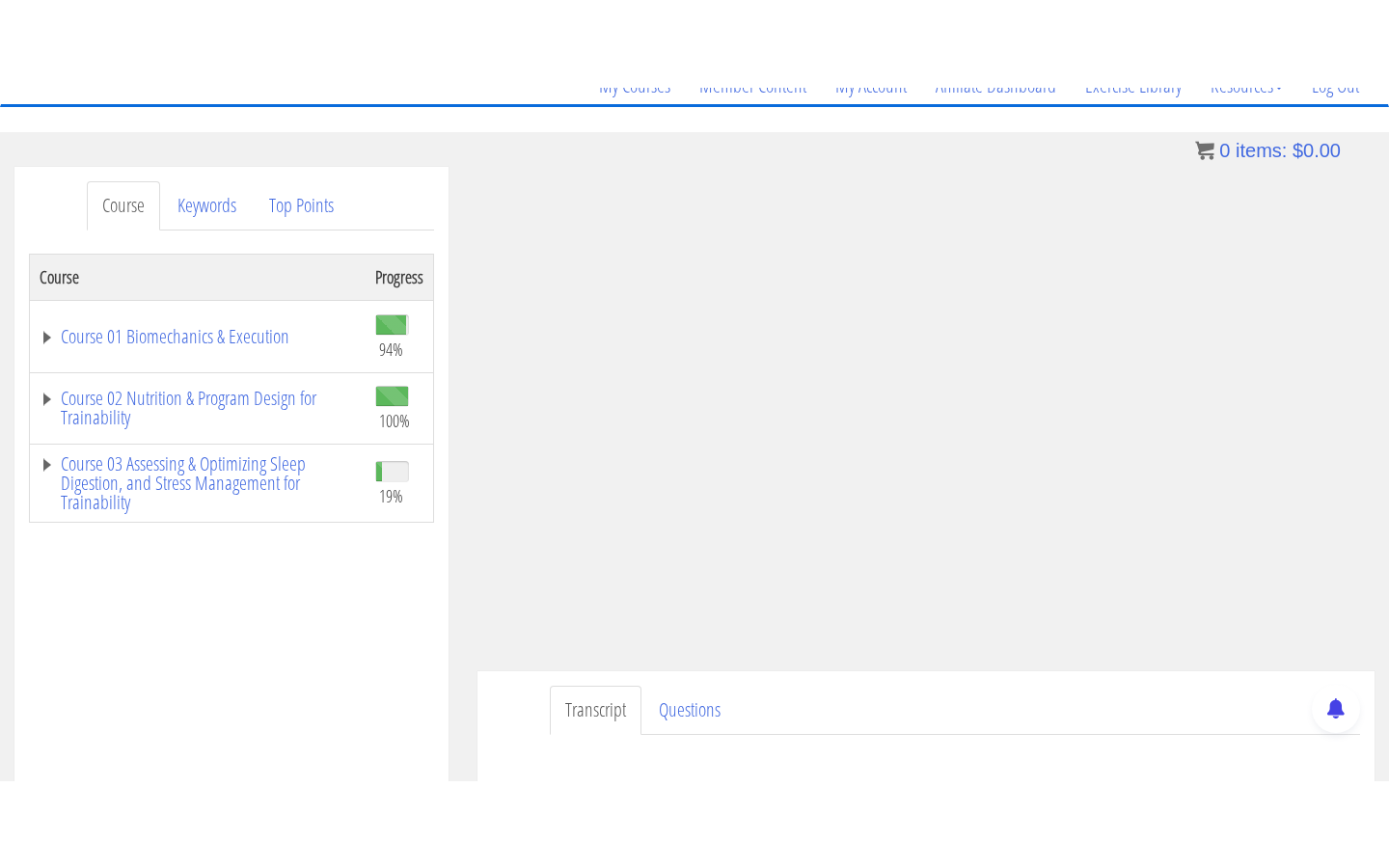 scroll, scrollTop: 182, scrollLeft: 0, axis: vertical 